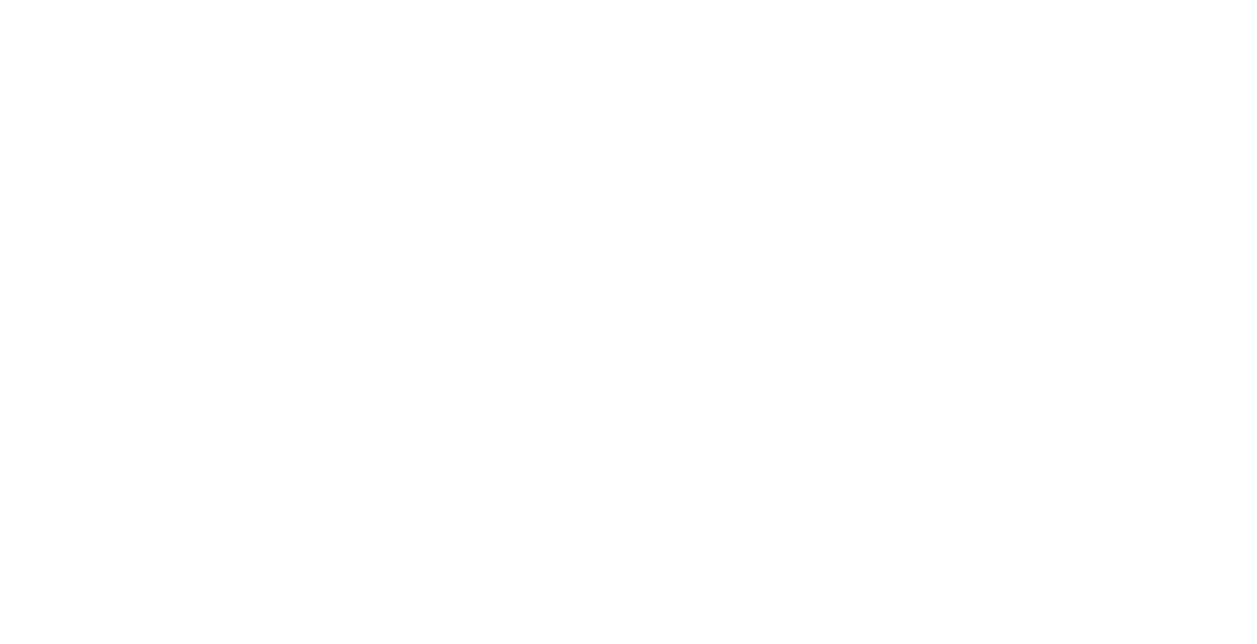 scroll, scrollTop: 0, scrollLeft: 0, axis: both 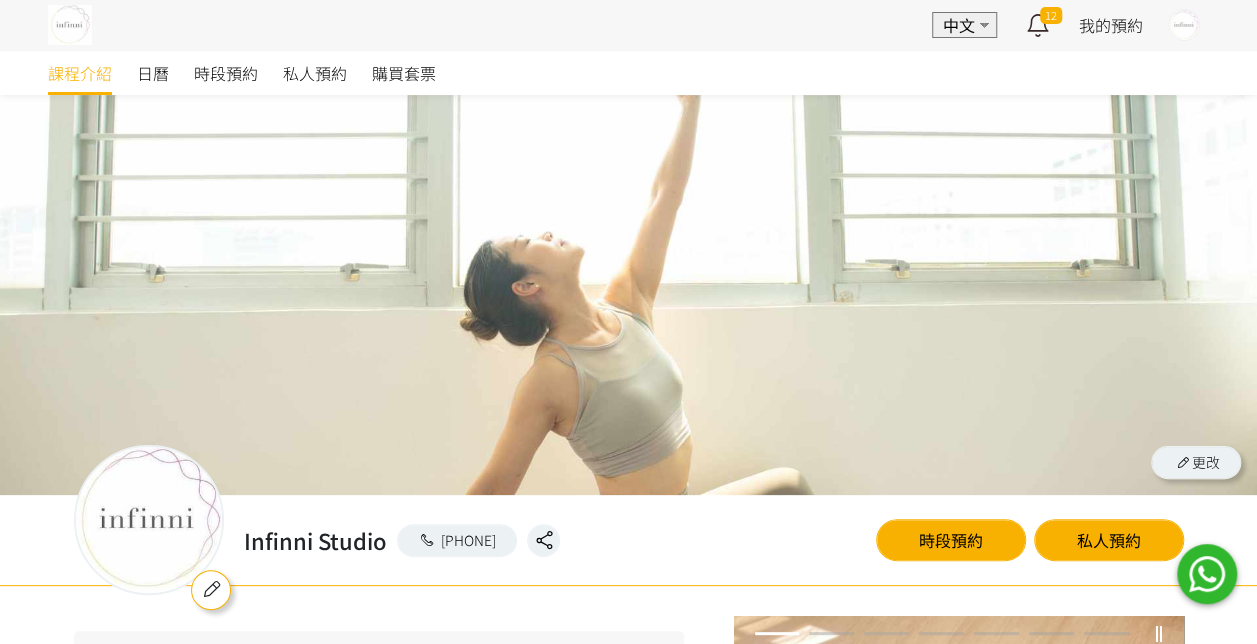 click at bounding box center (1184, 25) 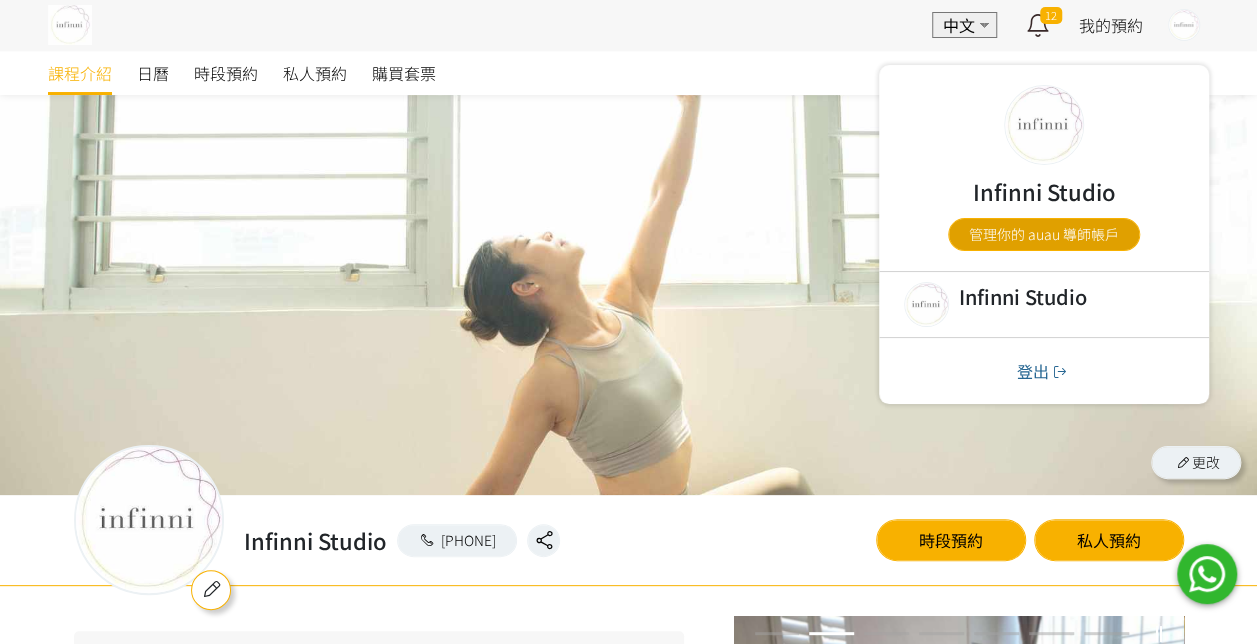 click on "管理你的 auau 導師帳戶" at bounding box center (1044, 234) 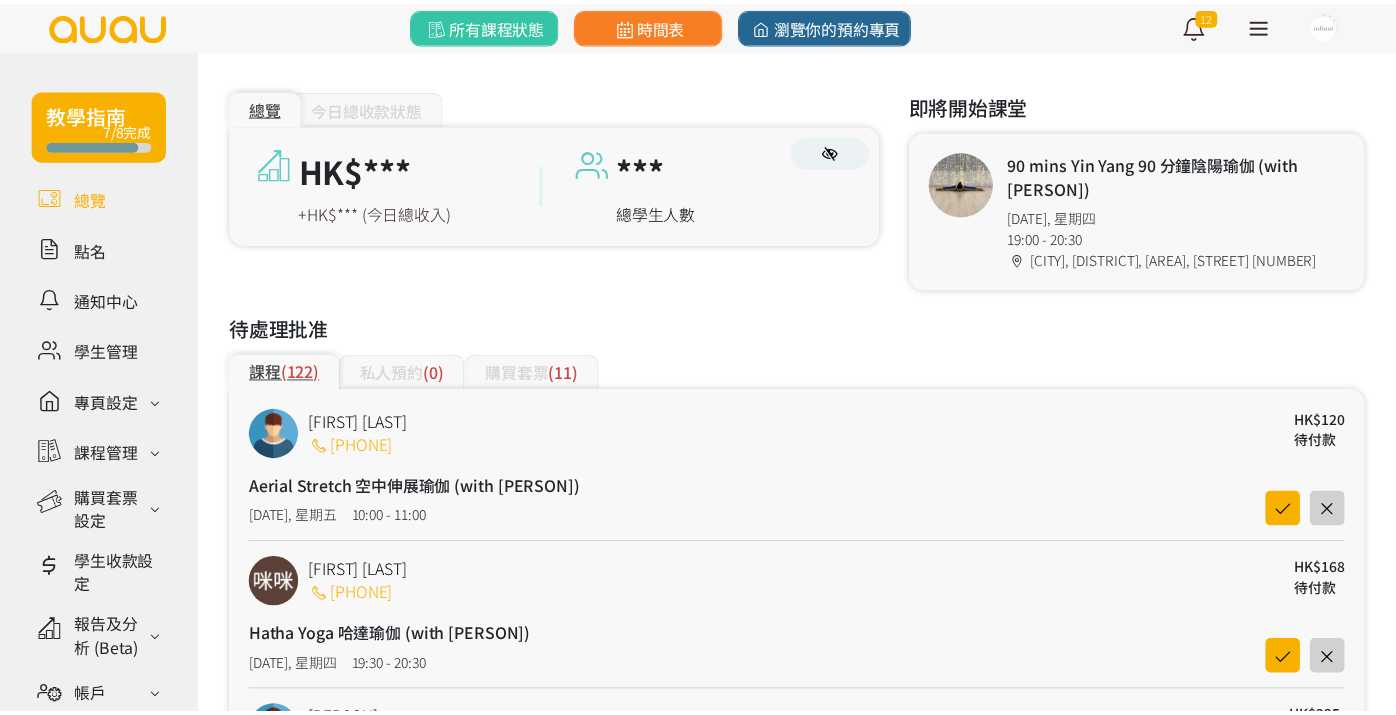 scroll, scrollTop: 0, scrollLeft: 0, axis: both 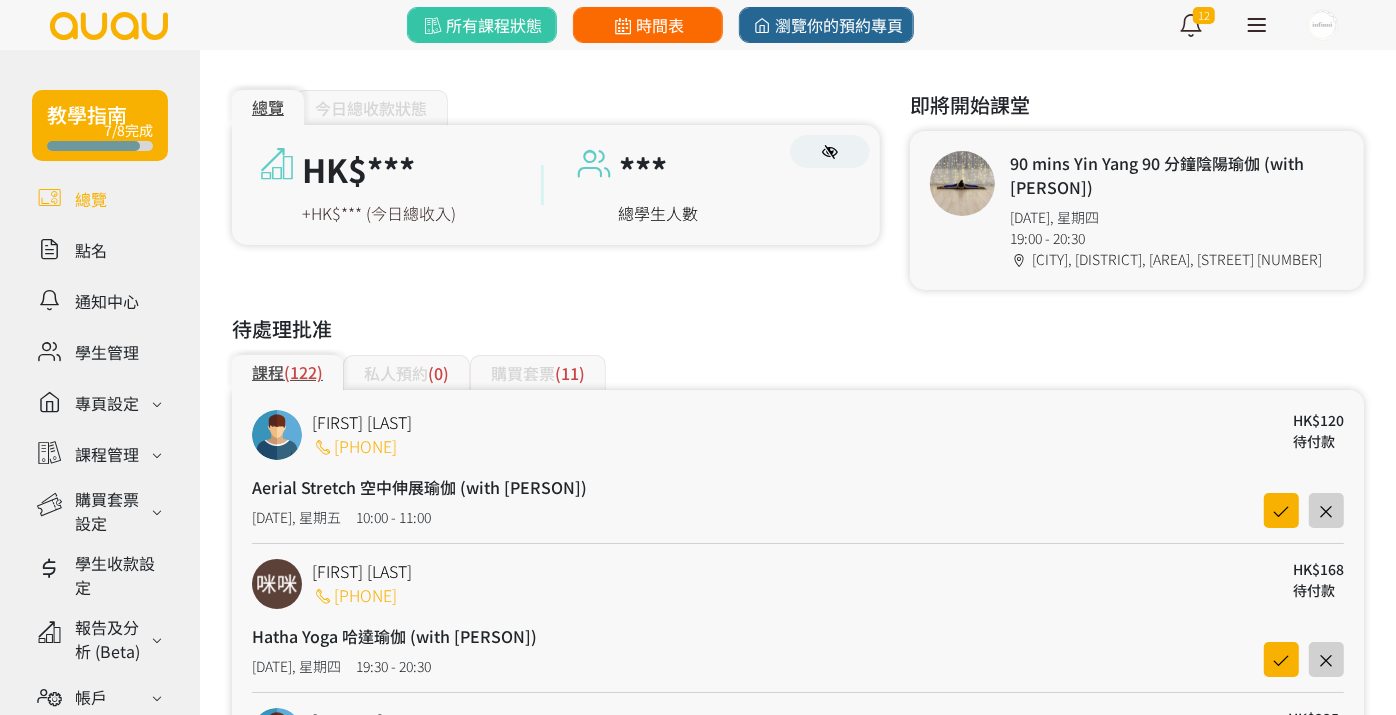 click on "時間表" at bounding box center (647, 25) 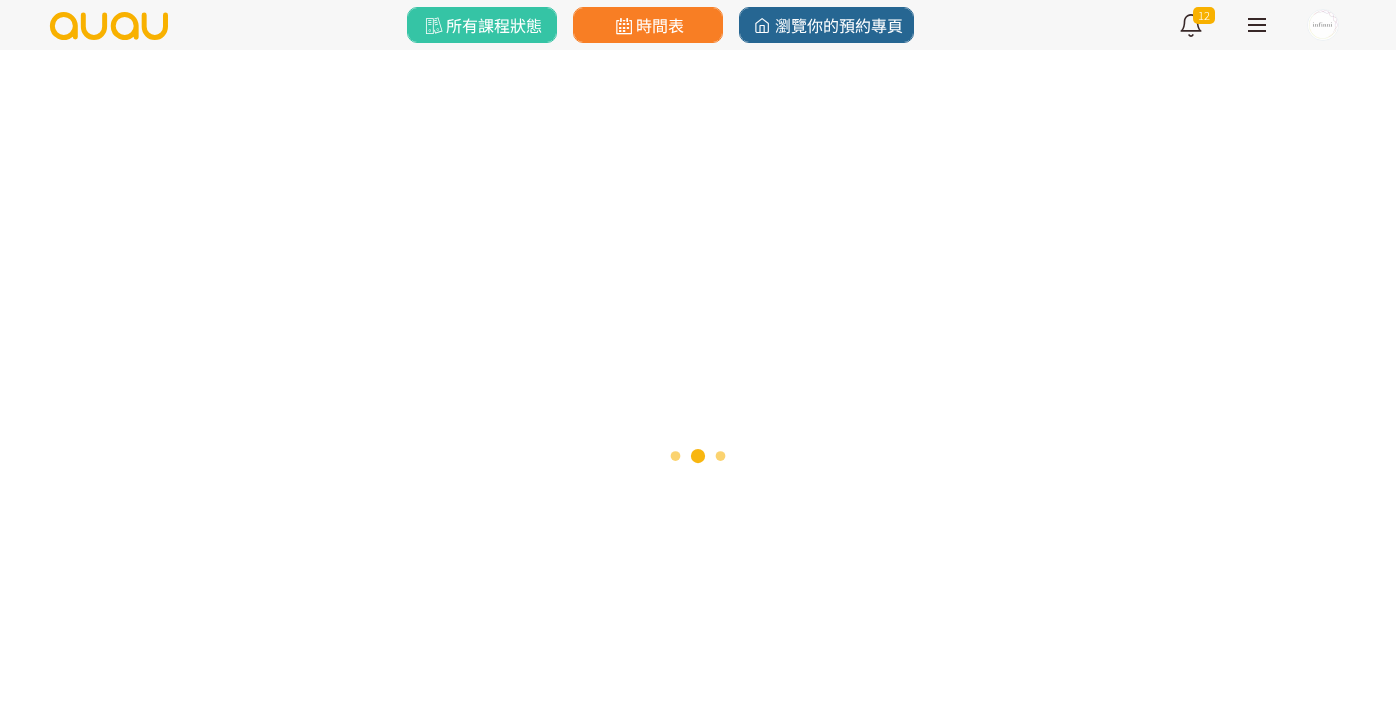 scroll, scrollTop: 0, scrollLeft: 0, axis: both 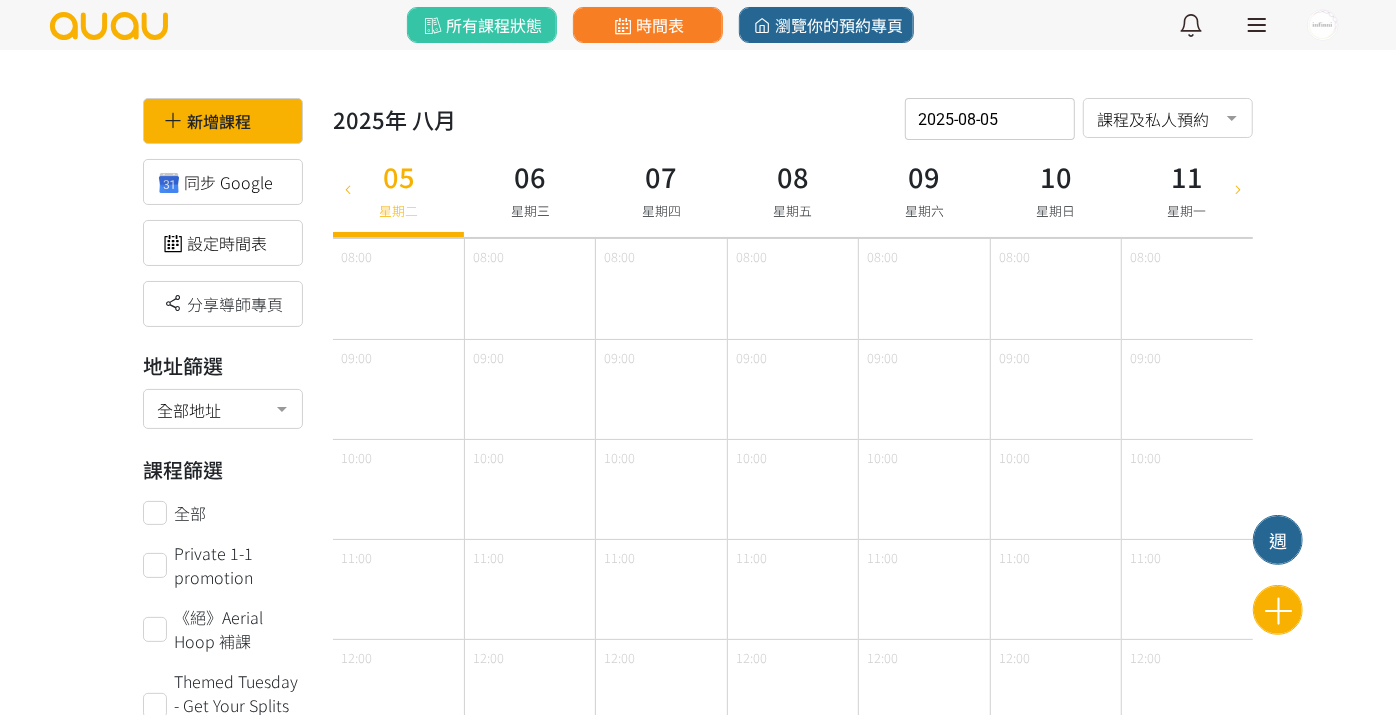 click at bounding box center (1257, 25) 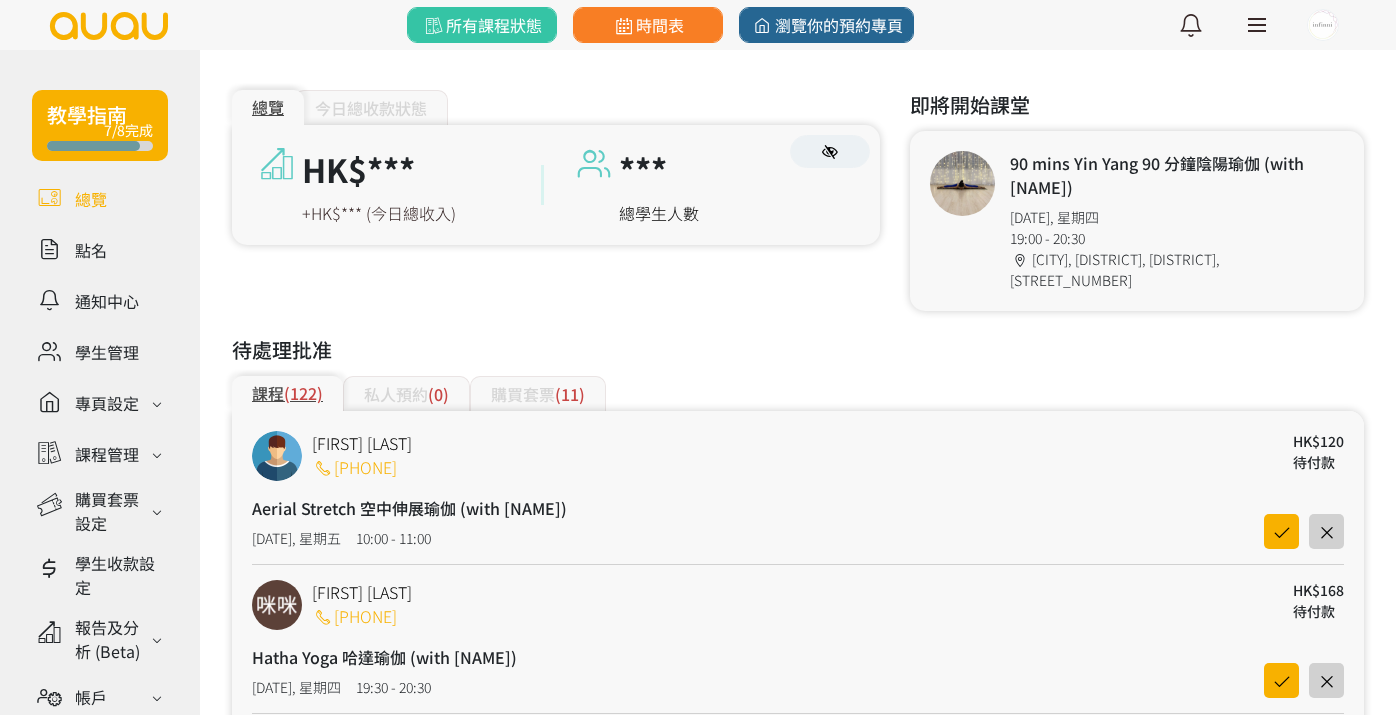 scroll, scrollTop: 0, scrollLeft: 0, axis: both 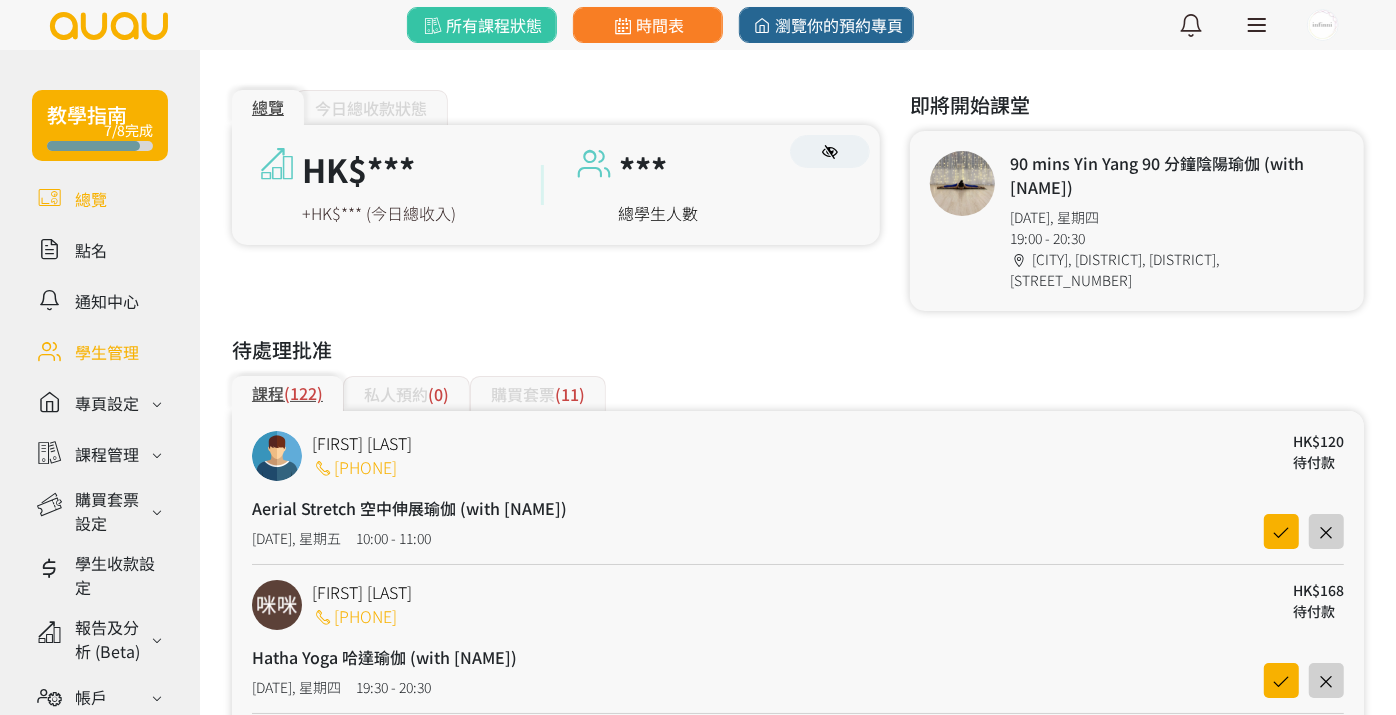 click at bounding box center (100, 351) 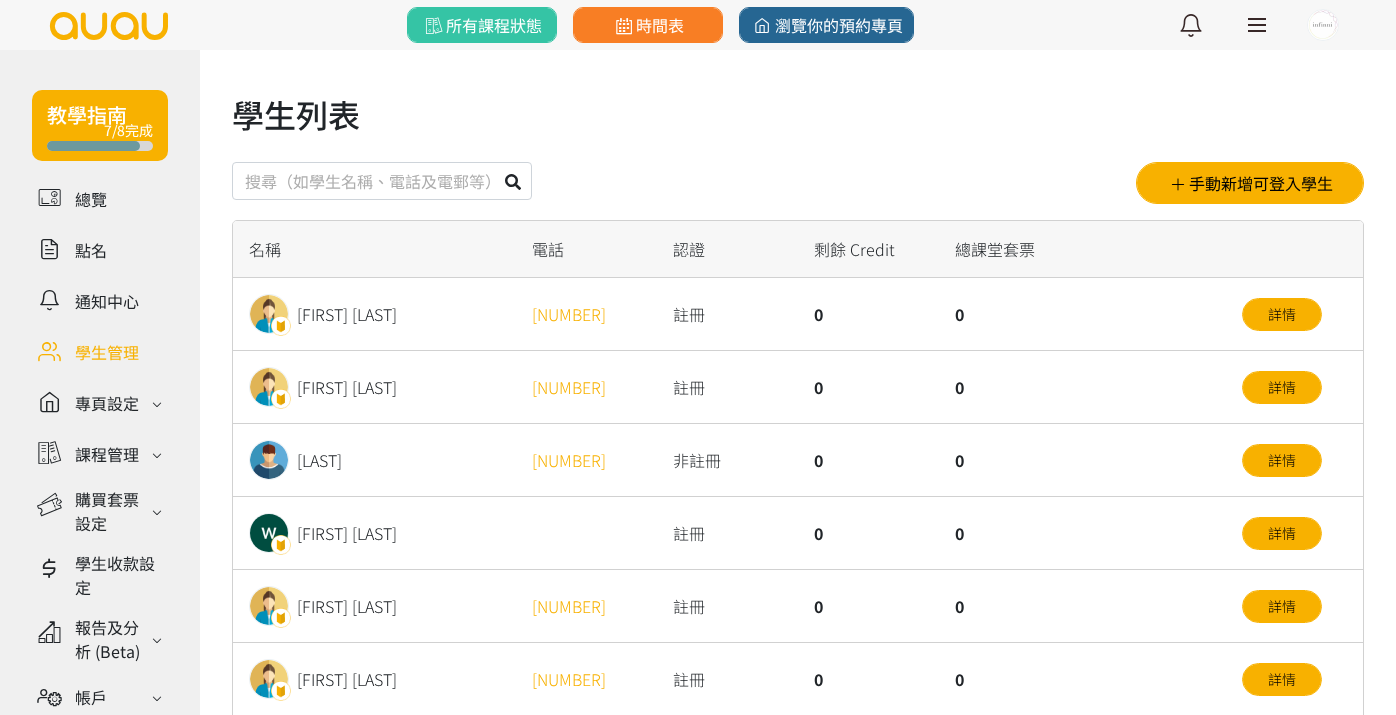 scroll, scrollTop: 0, scrollLeft: 0, axis: both 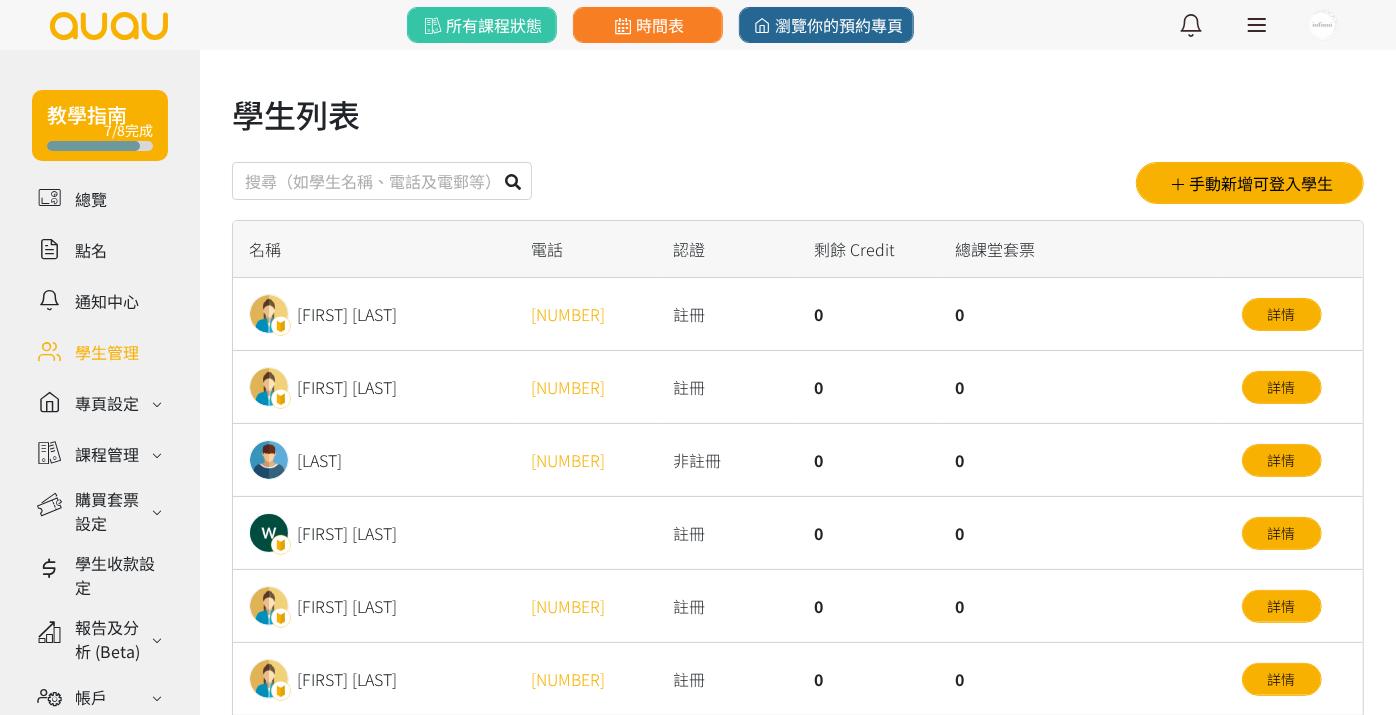 drag, startPoint x: 350, startPoint y: 177, endPoint x: 340, endPoint y: 168, distance: 13.453624 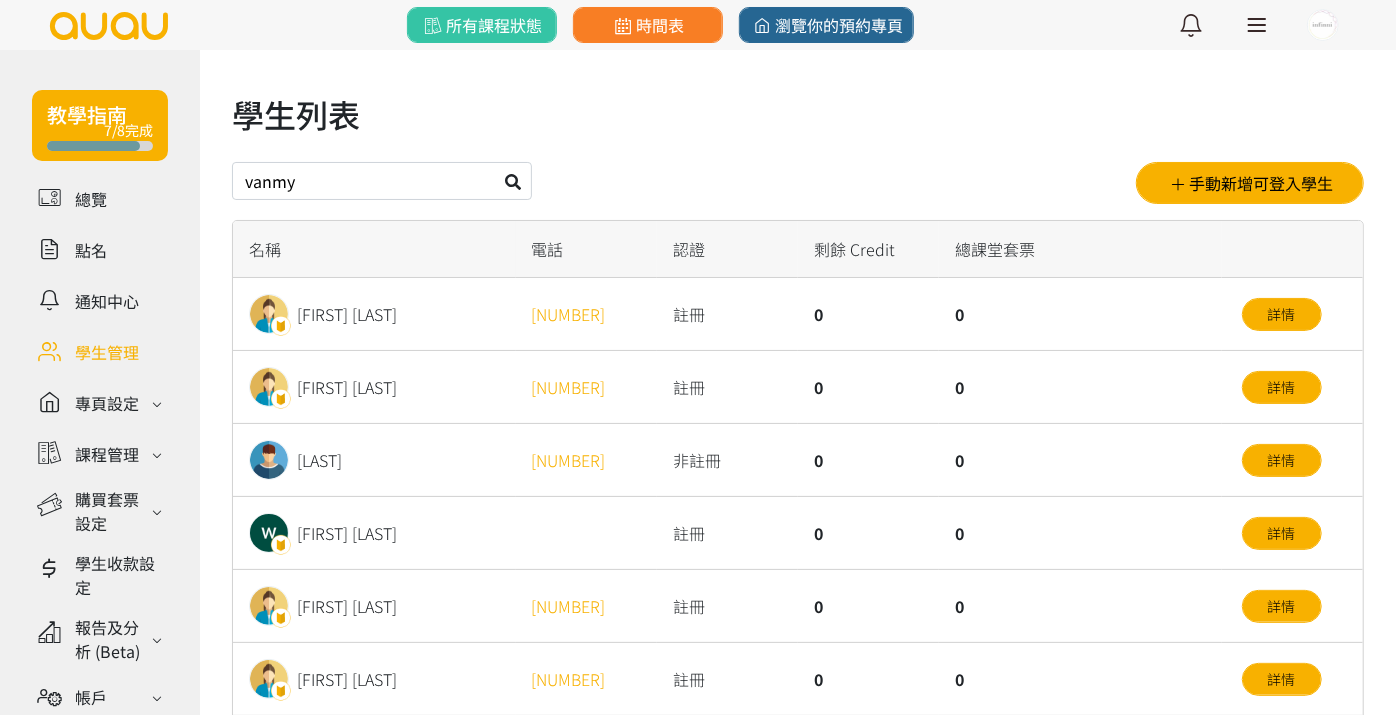type on "vanmy" 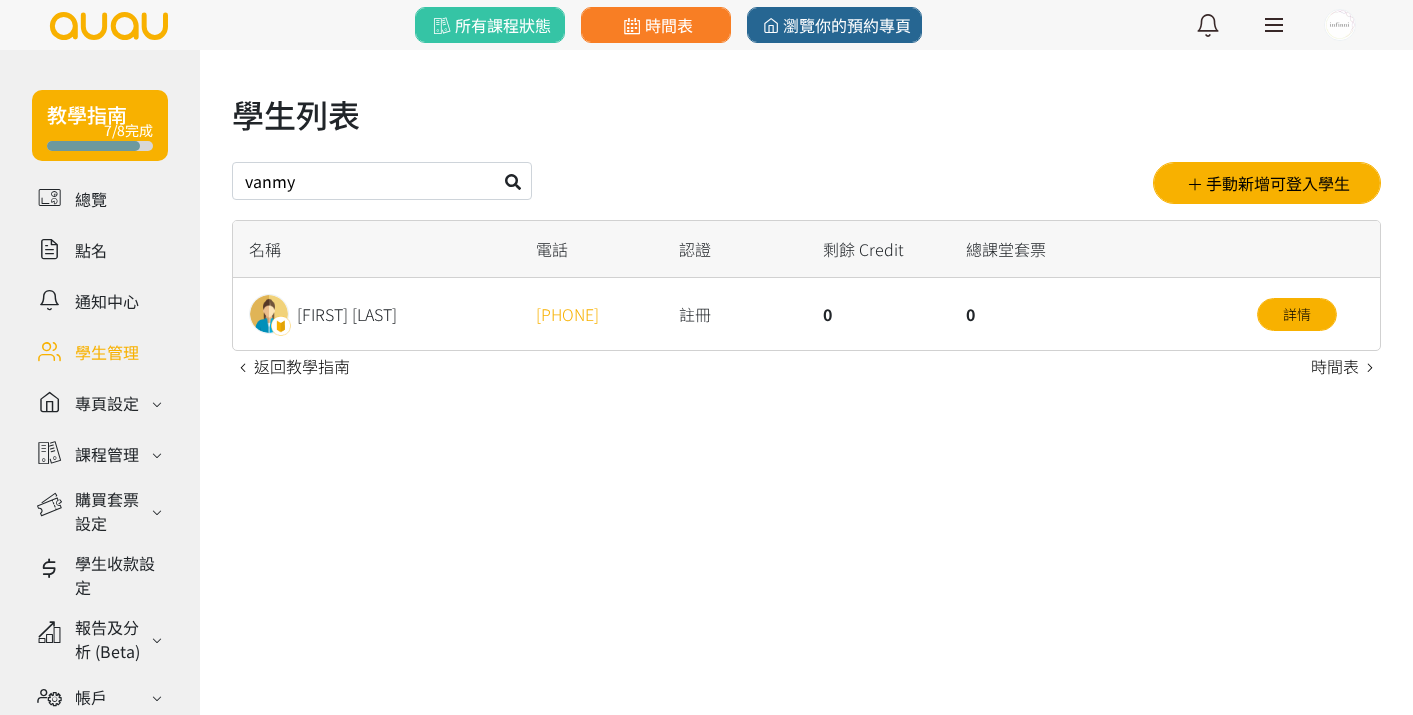 scroll, scrollTop: 0, scrollLeft: 0, axis: both 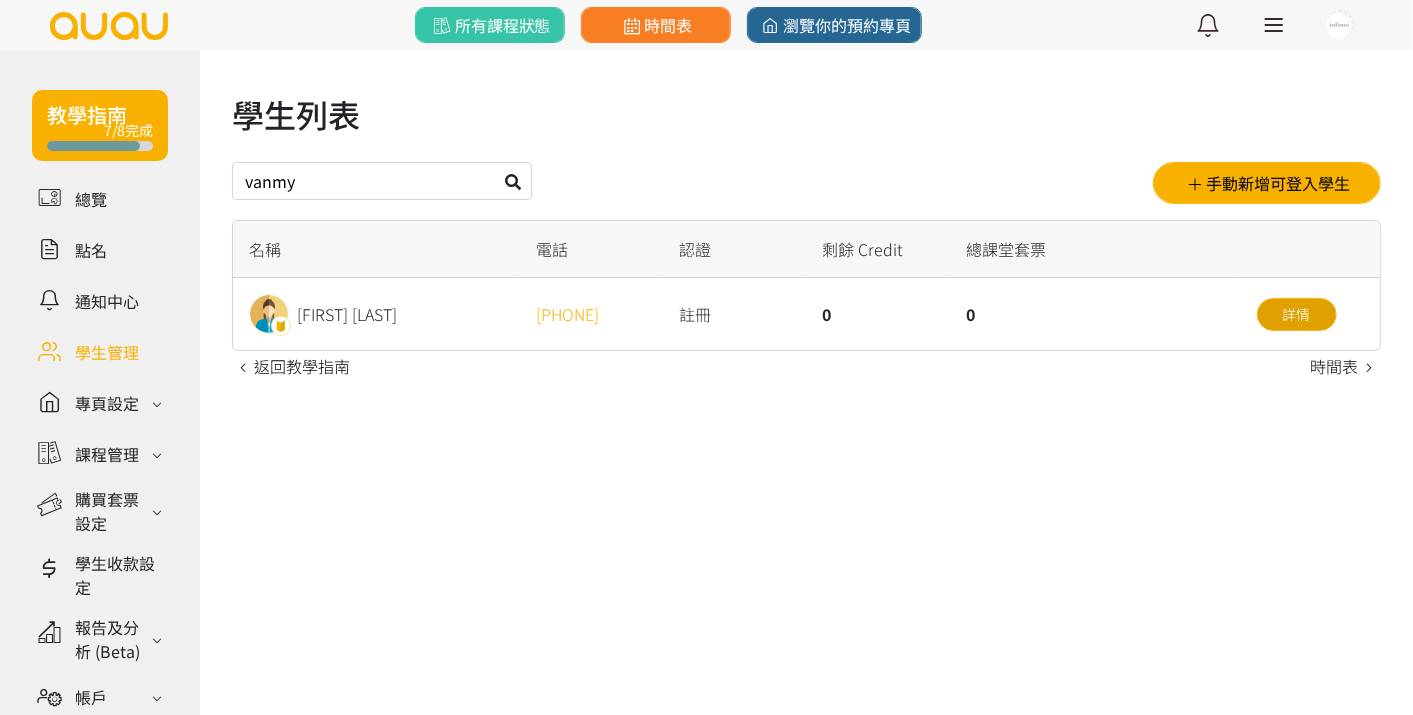 click on "詳情" at bounding box center [1297, 314] 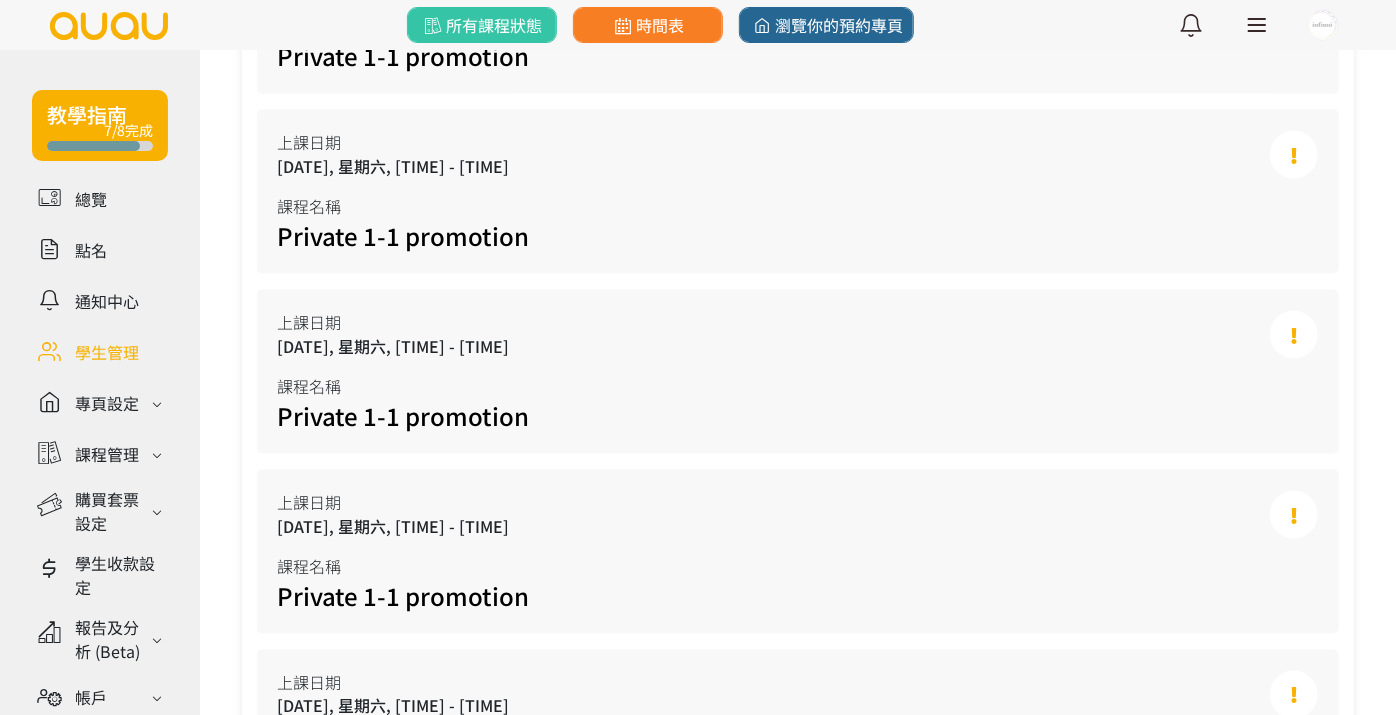 scroll, scrollTop: 1896, scrollLeft: 0, axis: vertical 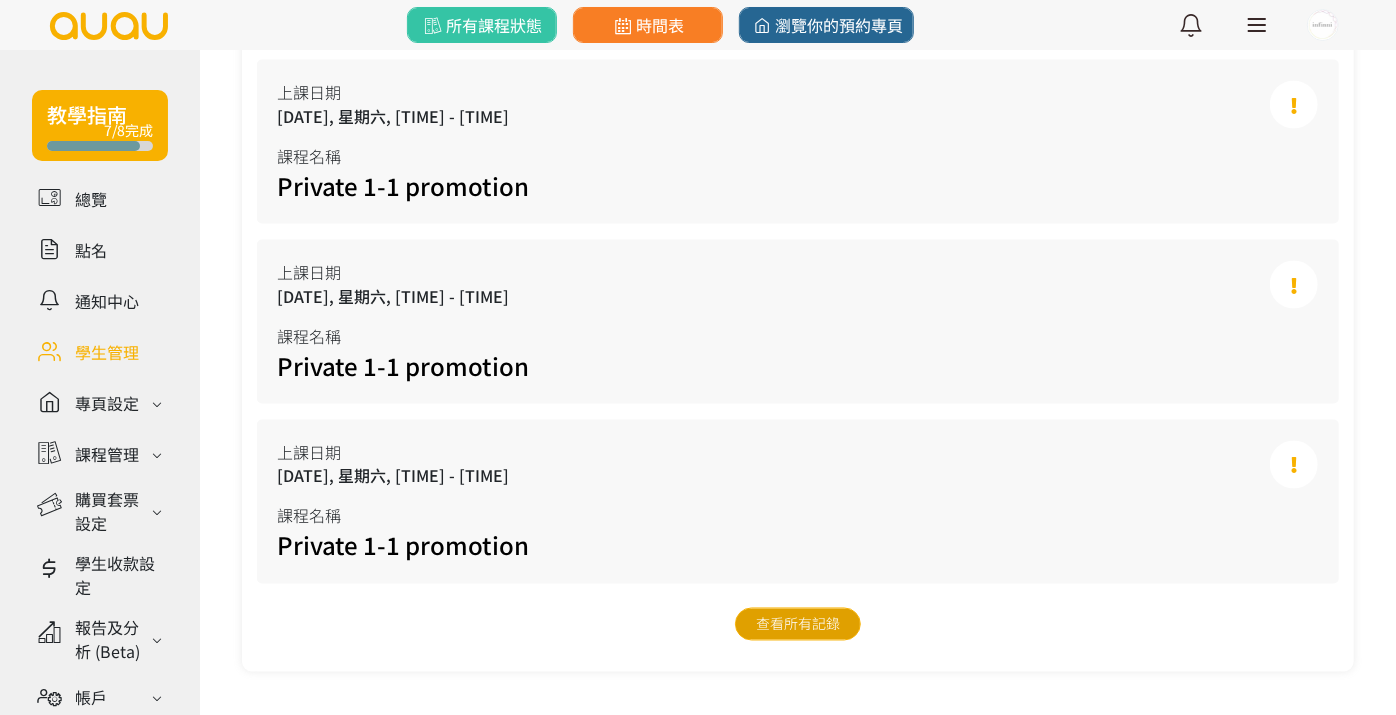 click on "查看所有記錄" at bounding box center (798, 624) 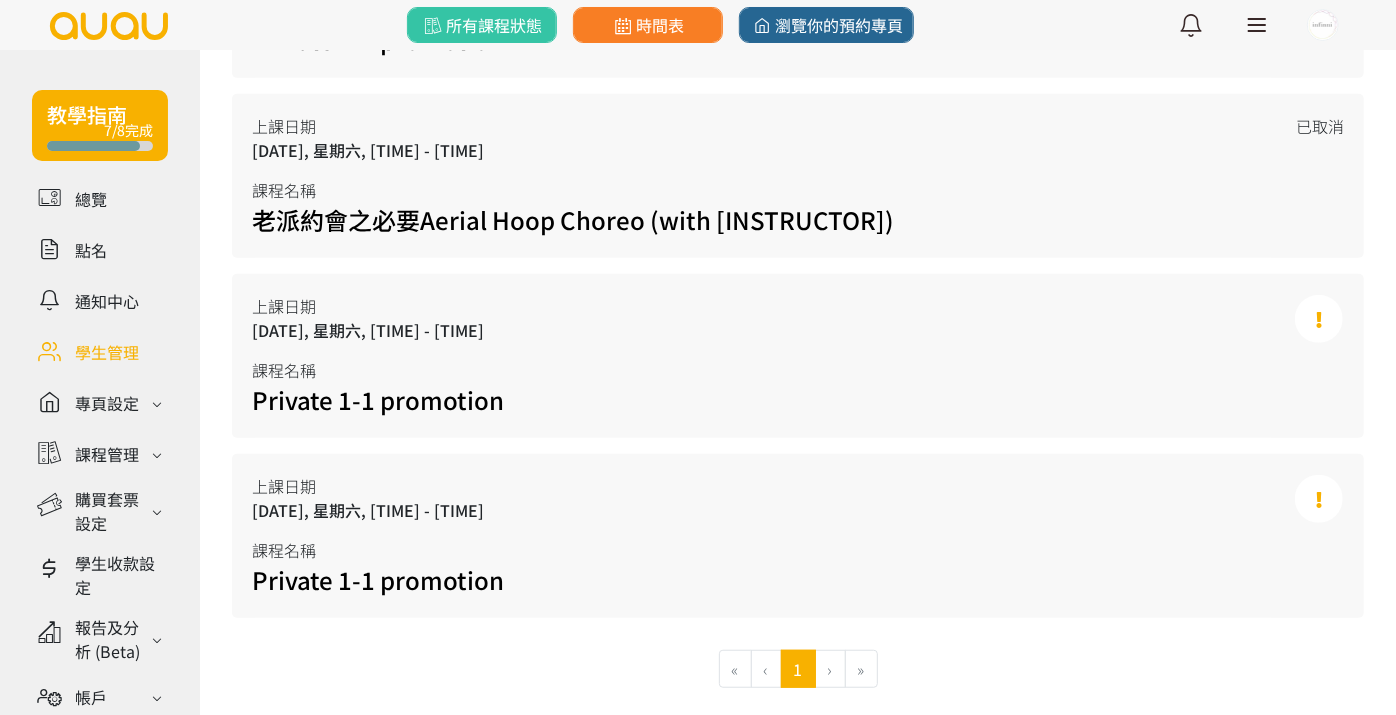 scroll, scrollTop: 570, scrollLeft: 0, axis: vertical 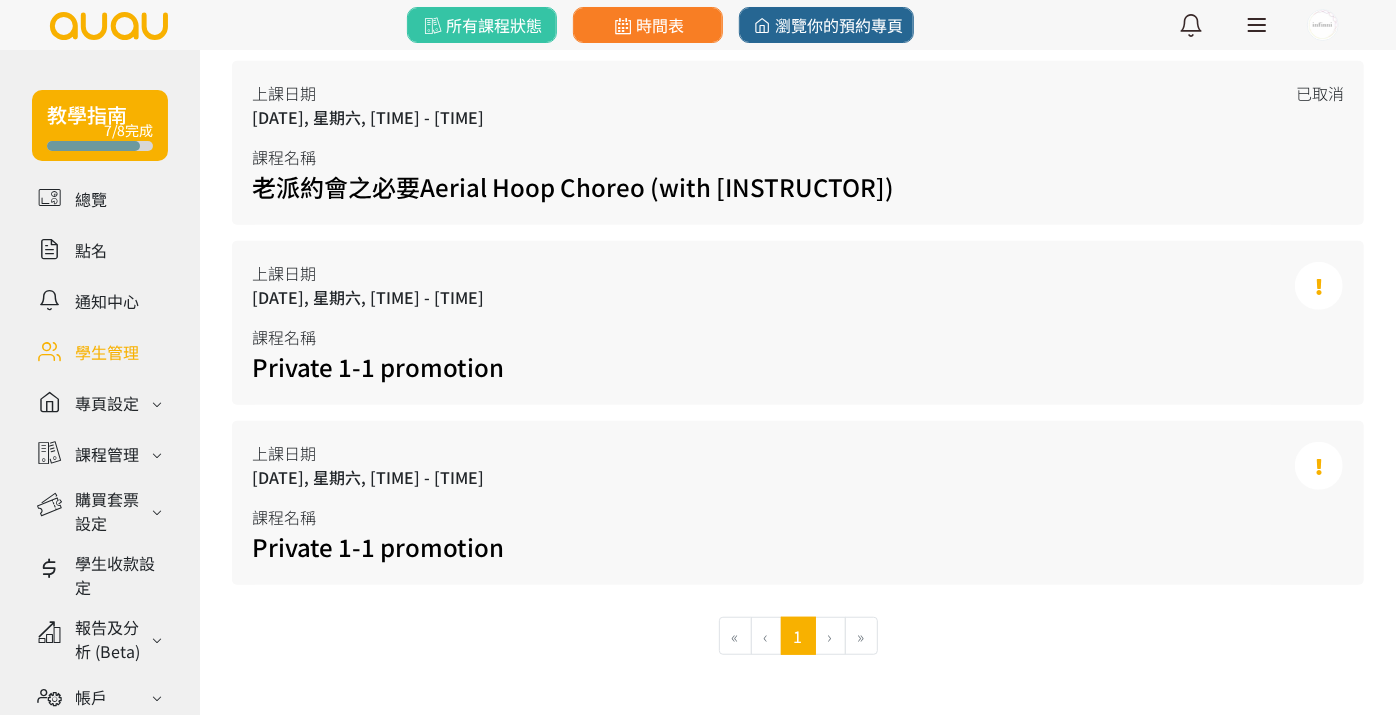 click on "›" at bounding box center (831, 636) 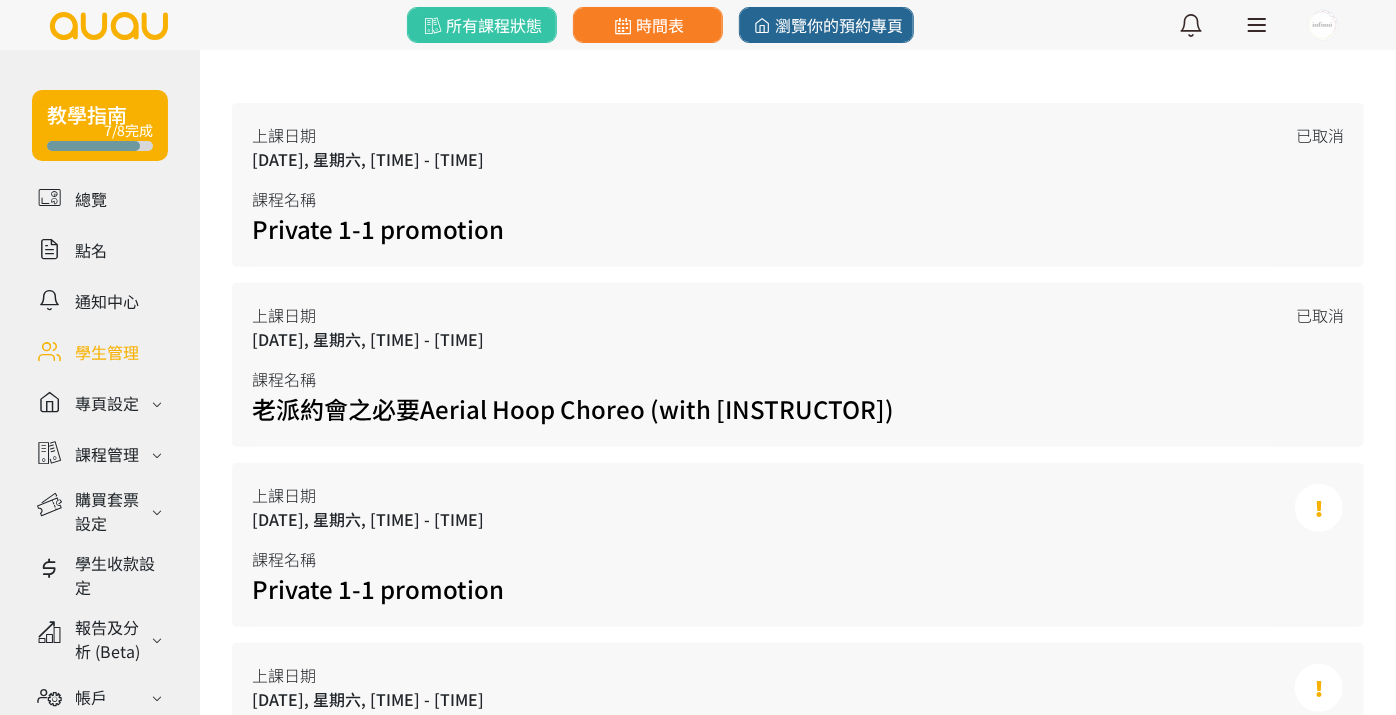scroll, scrollTop: 0, scrollLeft: 0, axis: both 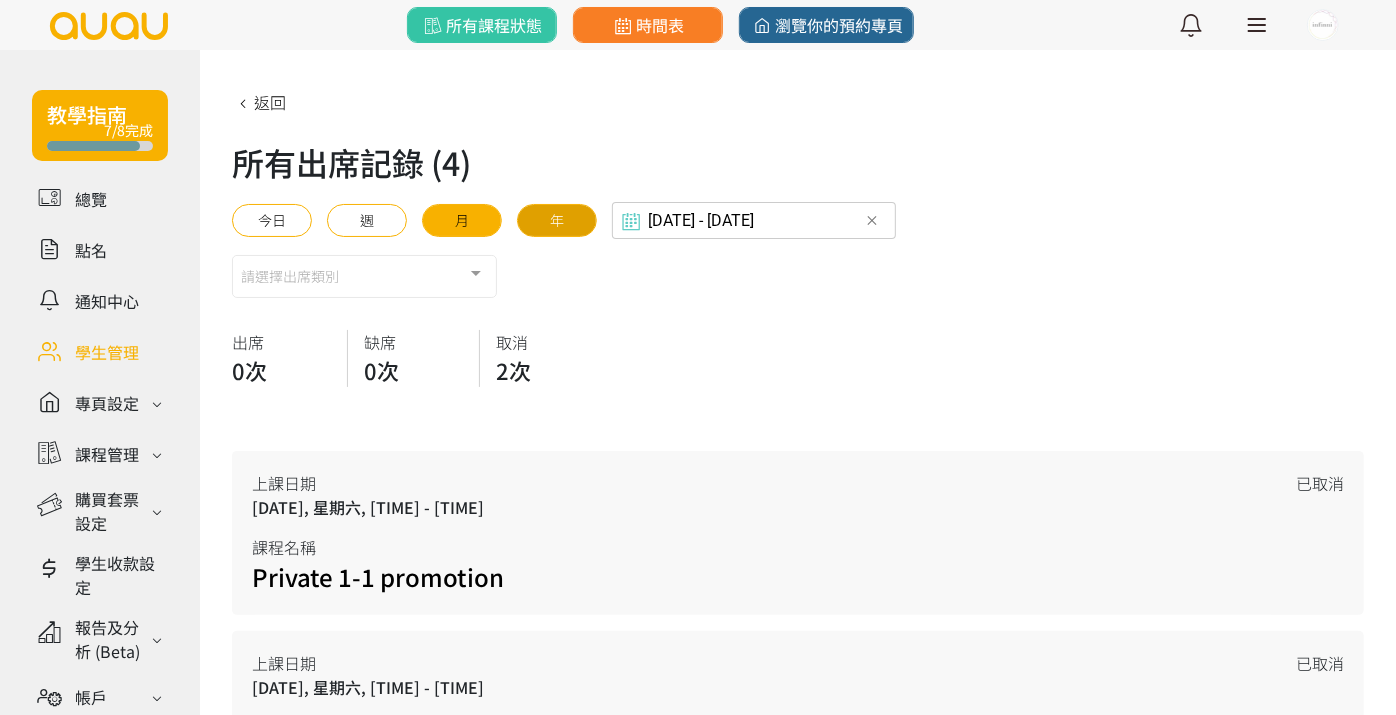 click on "年" at bounding box center (557, 220) 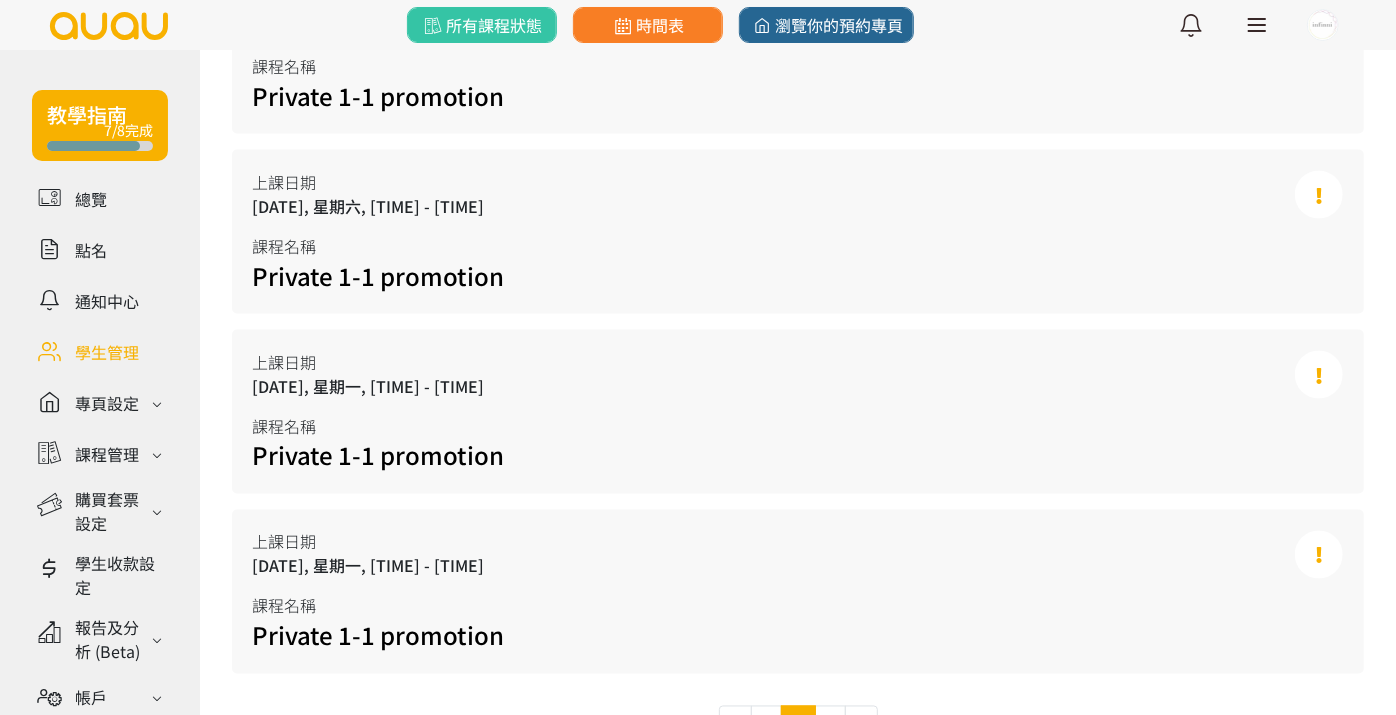 scroll, scrollTop: 2009, scrollLeft: 0, axis: vertical 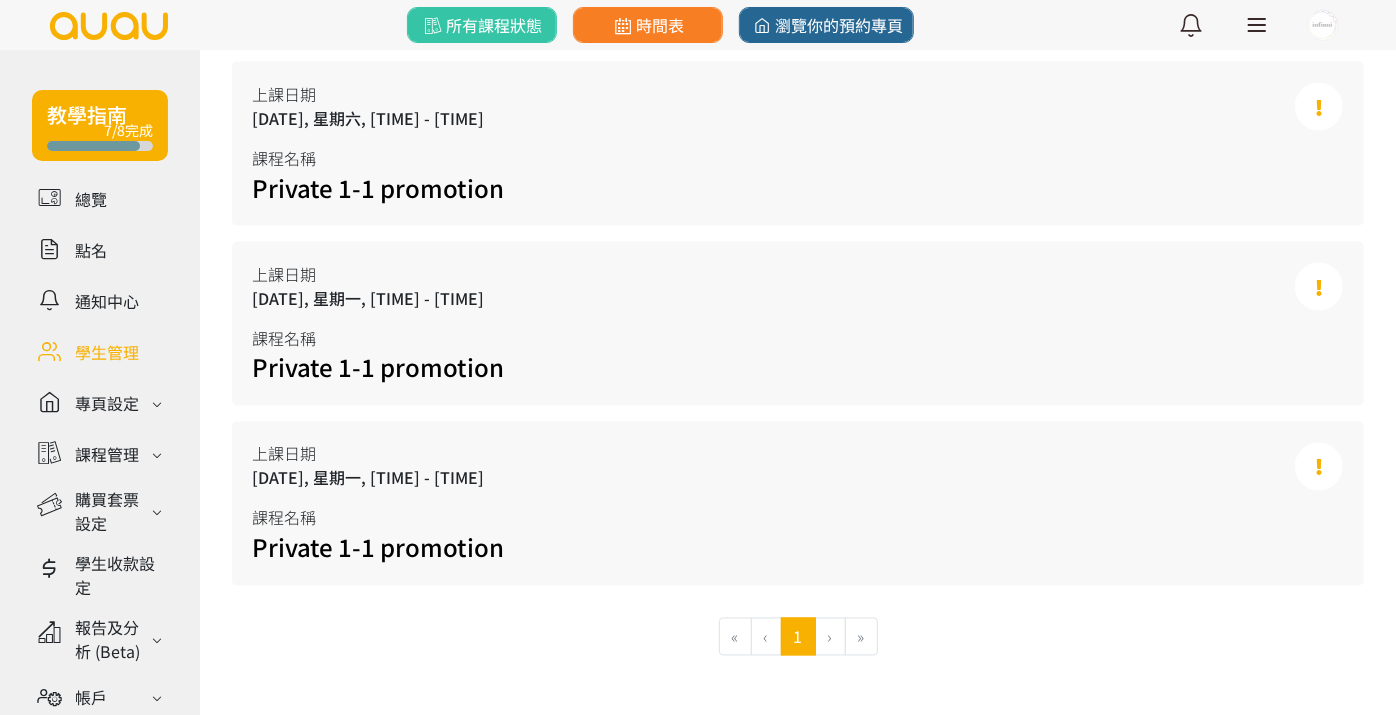 click on "›" at bounding box center (831, 637) 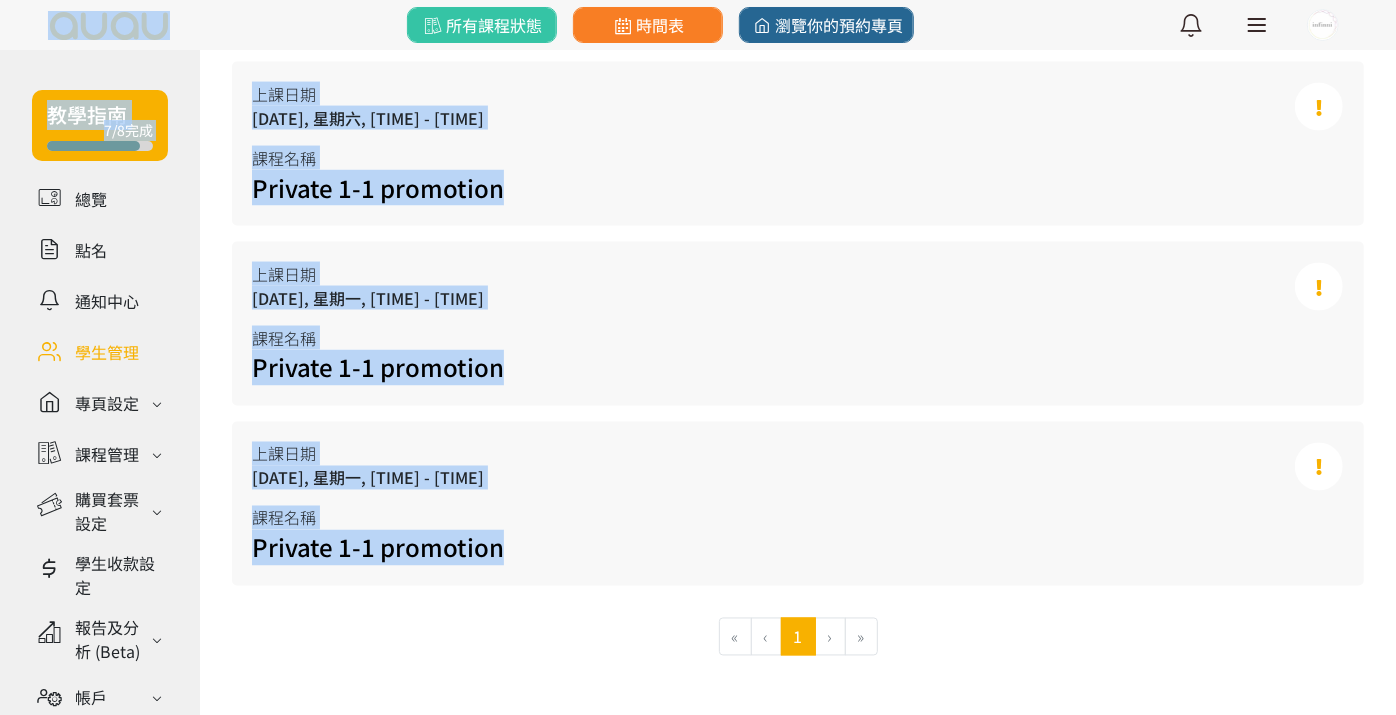 scroll, scrollTop: 1988, scrollLeft: 0, axis: vertical 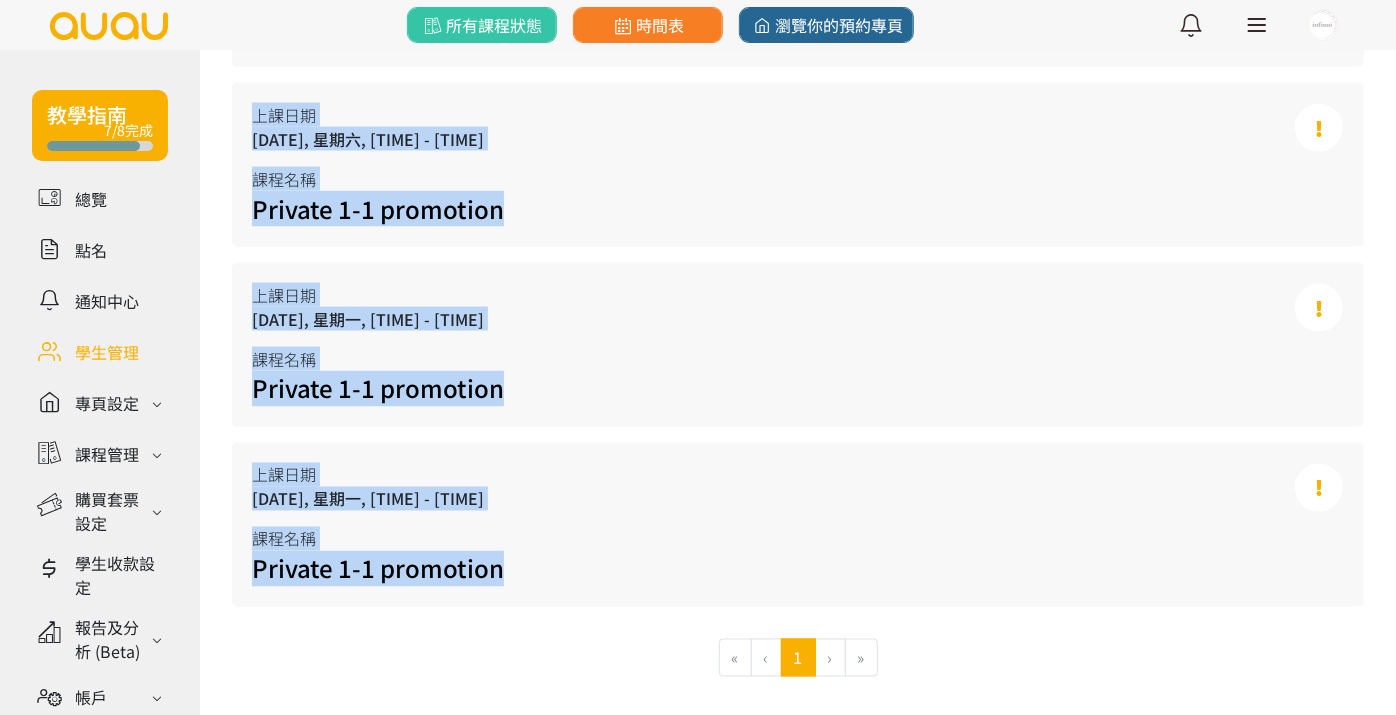 drag, startPoint x: 503, startPoint y: 543, endPoint x: 255, endPoint y: 112, distance: 497.25748 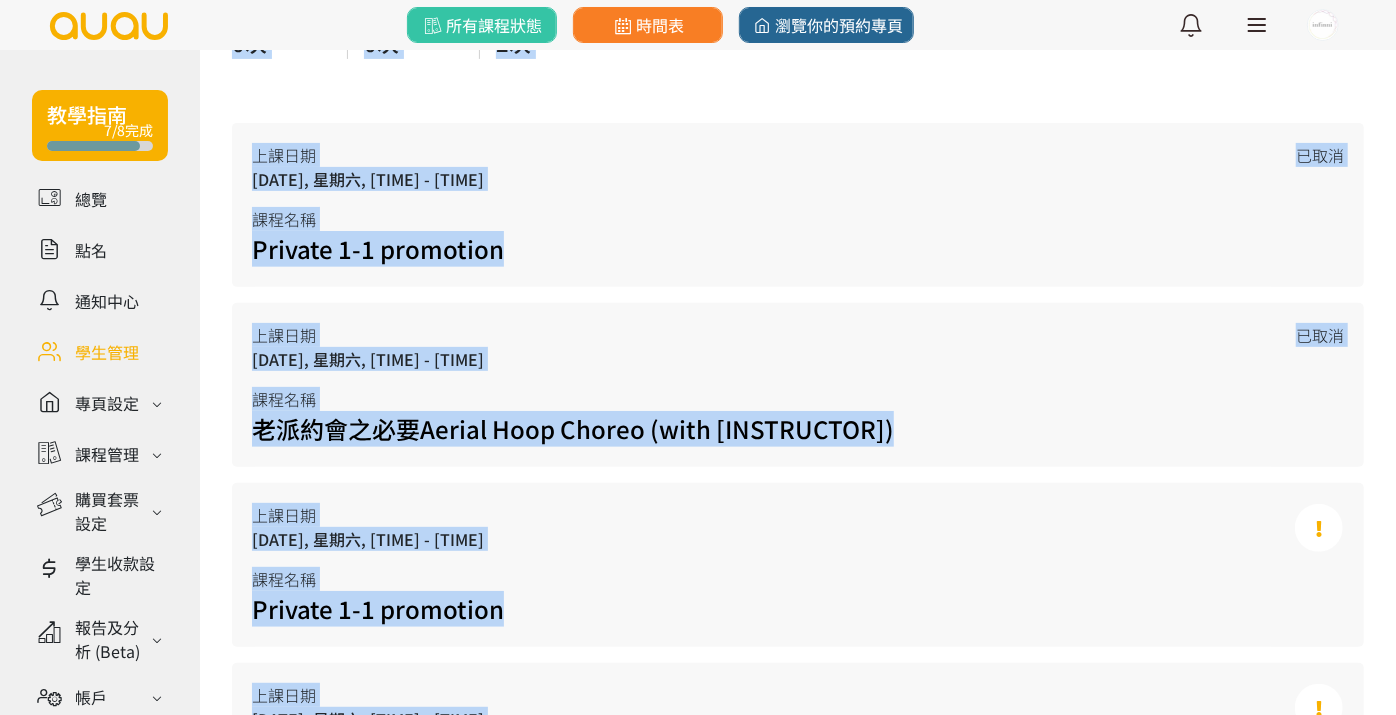 scroll, scrollTop: 138, scrollLeft: 0, axis: vertical 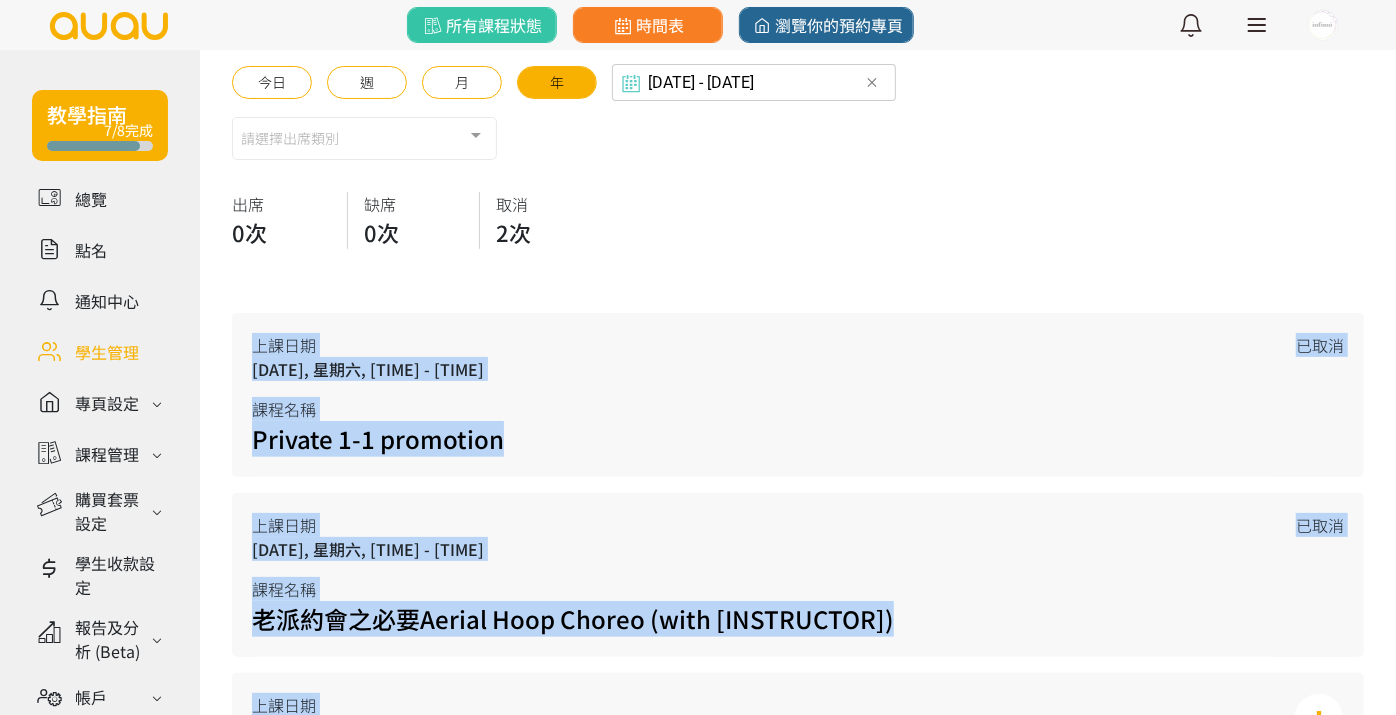 copy on "上課日期   2025/08/02, 星期六, 12:15 - 13:15   課程名稱   Private 1-1 promotion
已取消
上課日期   2025/08/02, 星期六, 12:15 - 13:15   課程名稱   Private 1-1 promotion
已取消
上課日期   2025/07/26, 星期六, 12:15 - 13:15   課程名稱   老派約會之必要Aerial Hoop Choreo (with Maureen)
已取消
上課日期   2025/07/26, 星期六, 12:15 - 13:15   課程名稱   老派約會之必要Aerial Hoop Choreo (with Maureen)
已取消
上課日期   2025/07/19, 星期六, 12:15 - 13:15   課程名稱   Private 1-1 promotion           上課日期   2025/07/19, 星期六, 12:15 - 13:15   課程名稱   Private 1-1 promotion
未點名
上課日期   2025/07/05, 星期六, 12:15 - 13:15   課程名稱   Private 1-1 promotion           上課日期   2025/07/05, 星期六, 12:15 - 13:15   課程名稱   Private 1-1 promotion
未點名
上課日期   2025/06/28, 星期六, 12:30 - 13:30   課程名稱   Private 1-1 promotion           上課日期   2025/06/28, 星期六, 12:30 - 13:30   課程名稱   Private 1-1 promotion
未點名
上課日期   ..." 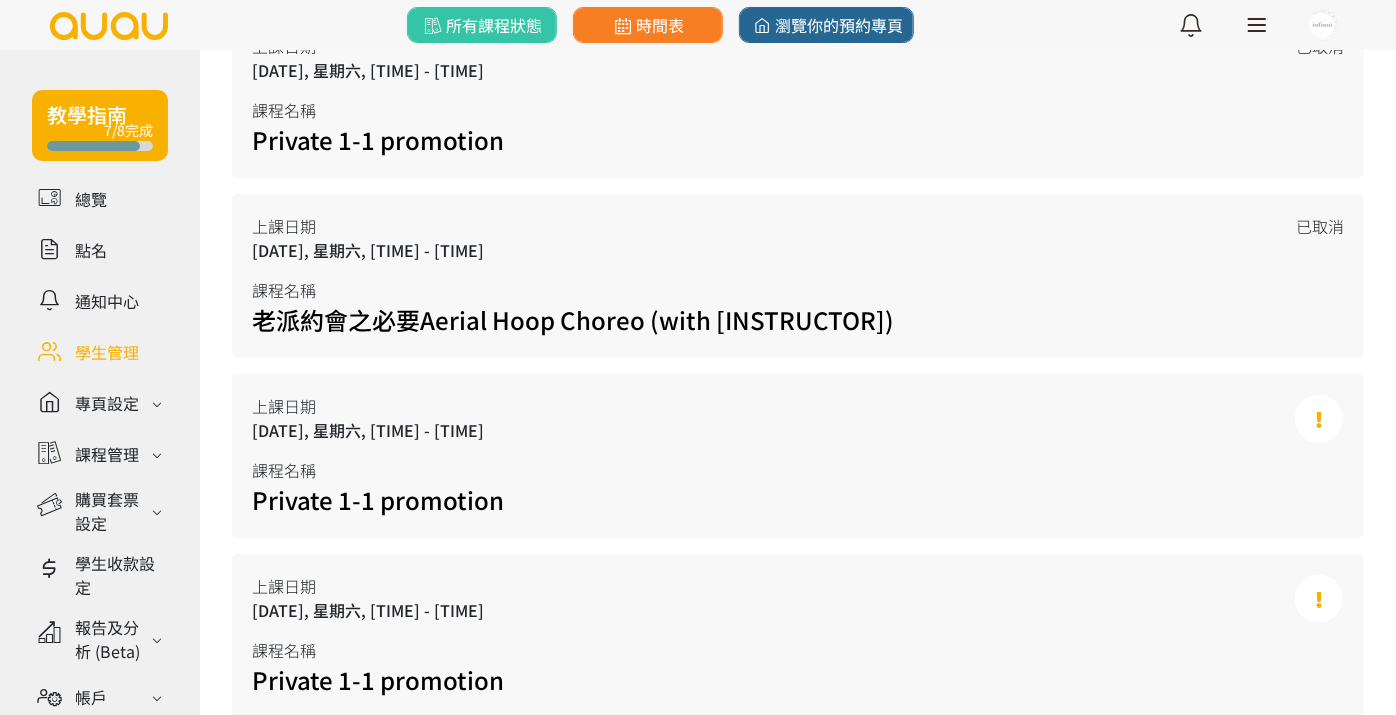 scroll, scrollTop: 471, scrollLeft: 0, axis: vertical 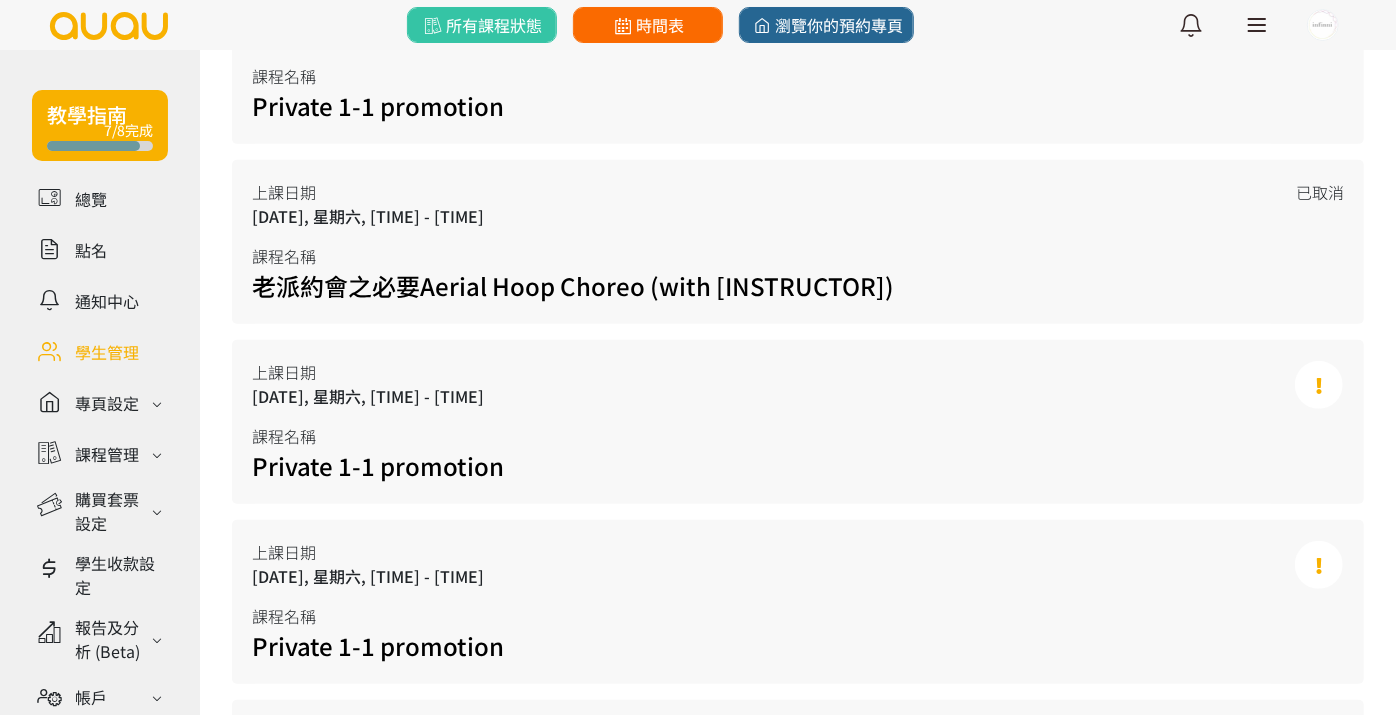 click on "時間表" at bounding box center [648, 25] 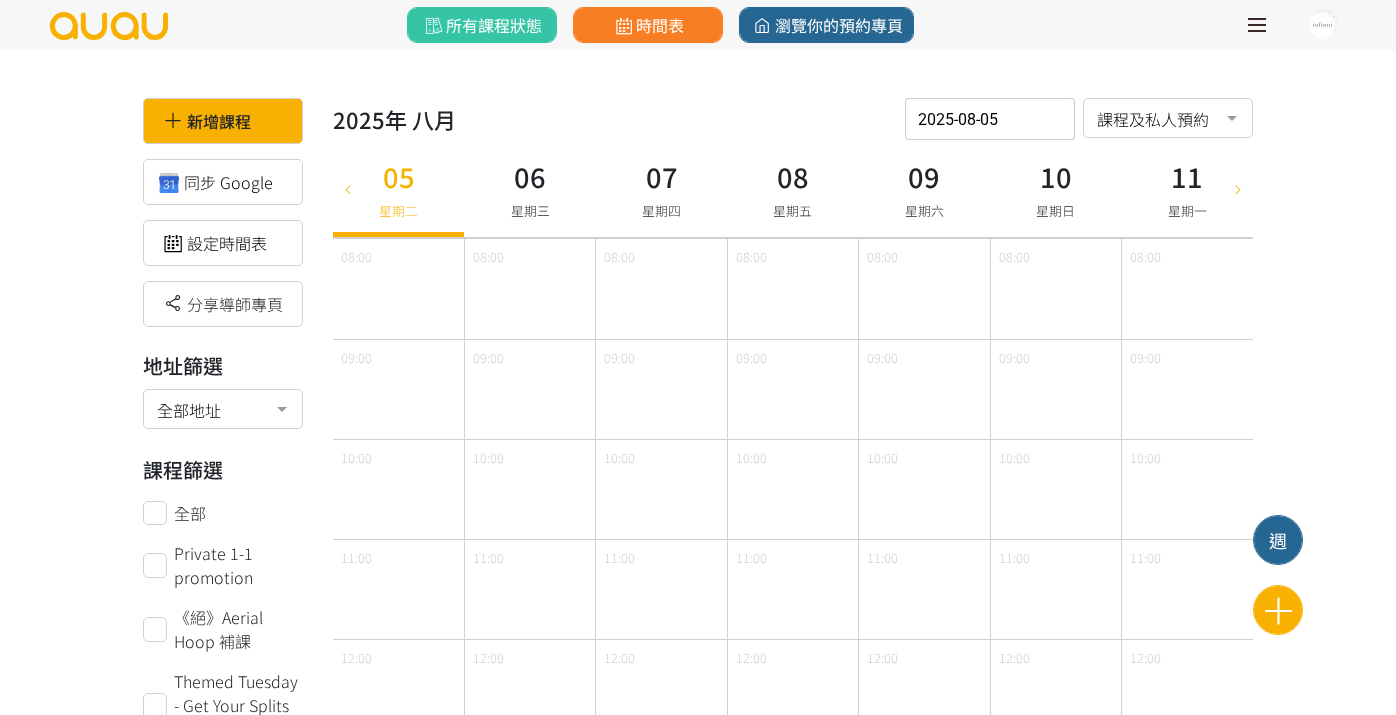 scroll, scrollTop: 0, scrollLeft: 0, axis: both 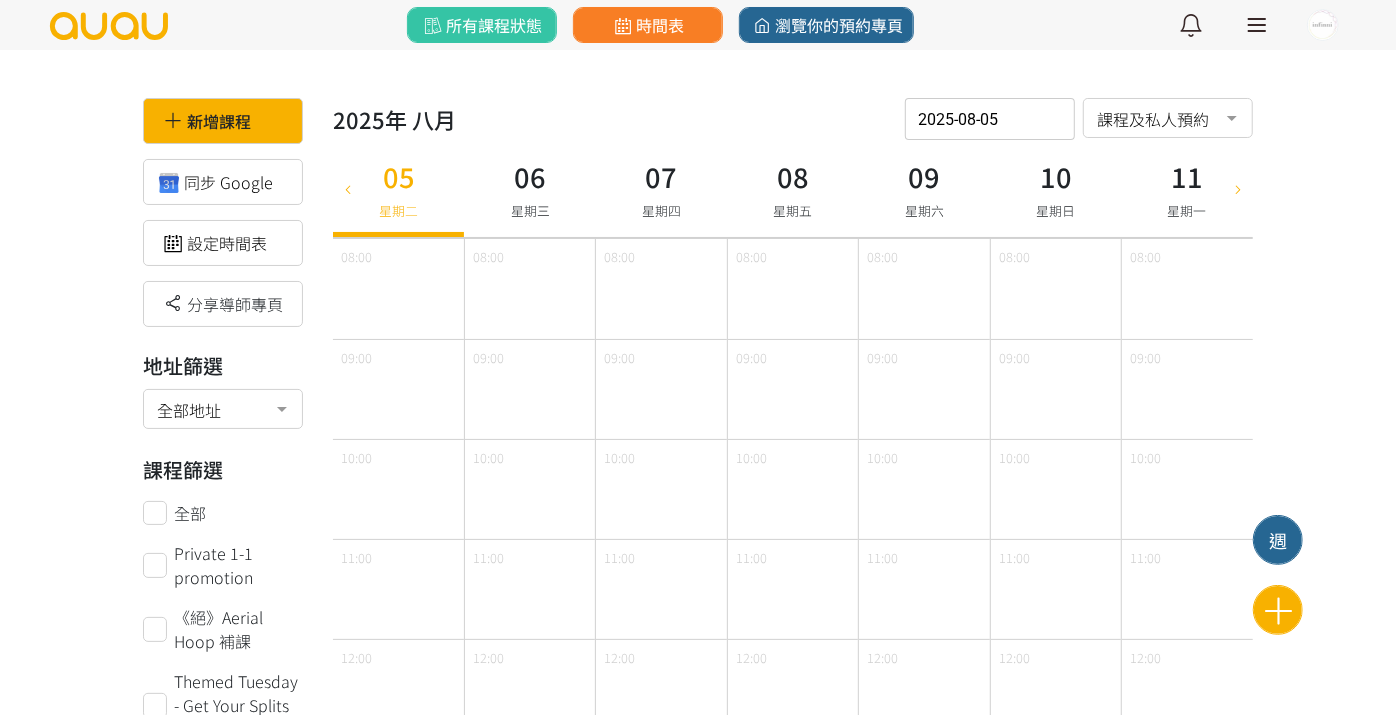 click at bounding box center [1238, 188] 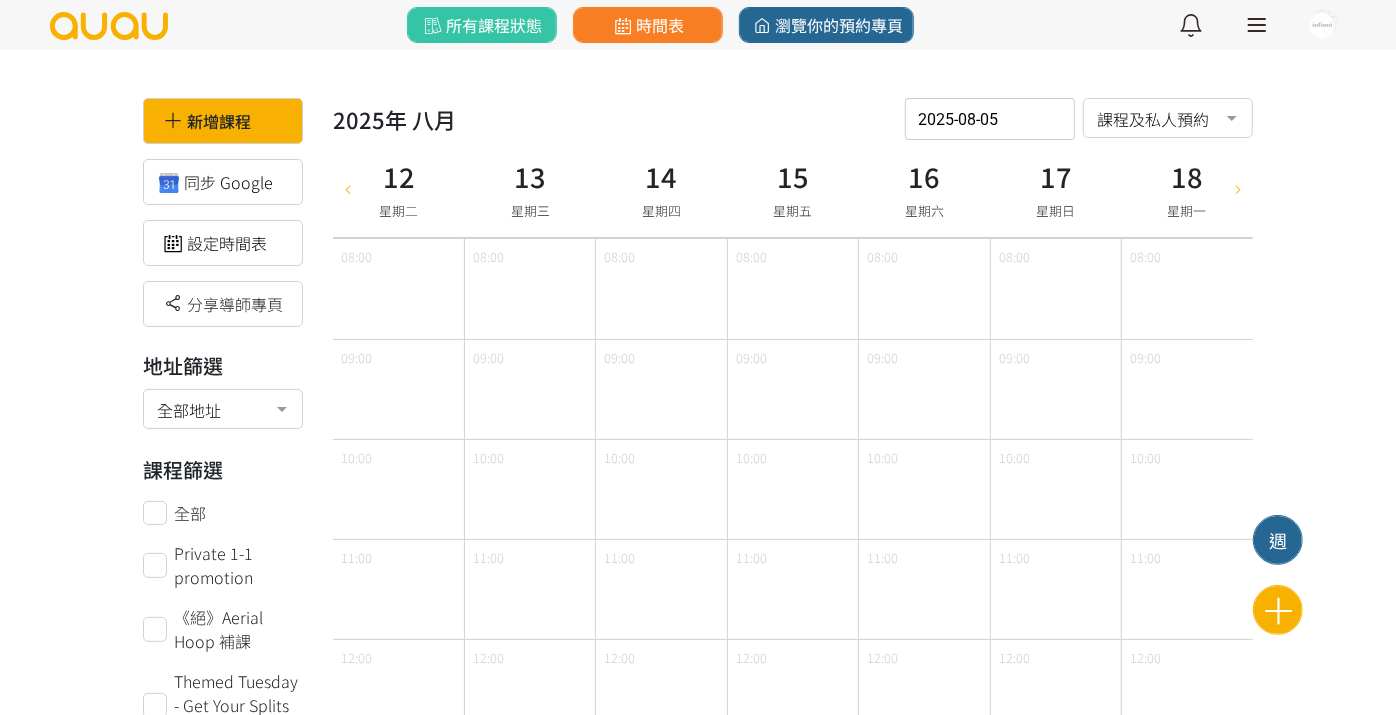 type on "2025-08-12" 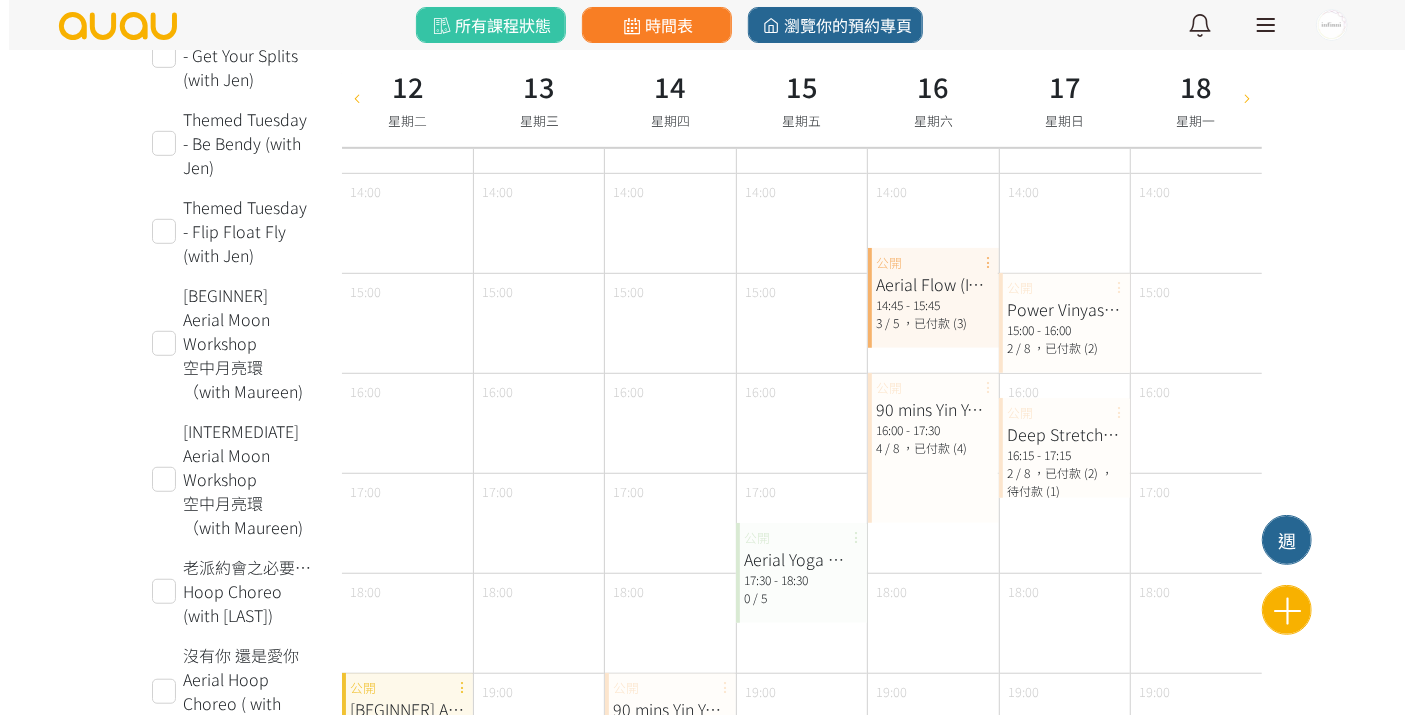 scroll, scrollTop: 1111, scrollLeft: 0, axis: vertical 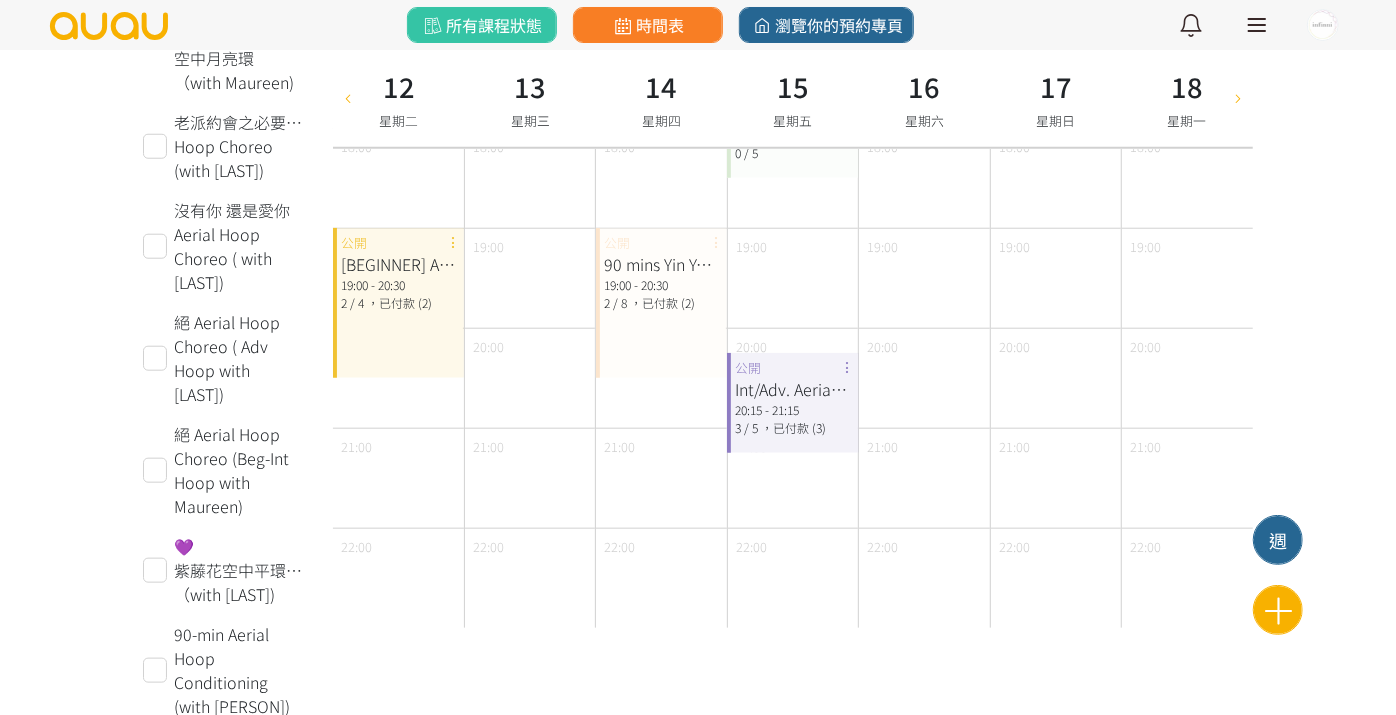 click on "[BEGINNER] Aerial Moon Workshop 空中月亮環 （with Maureen)" at bounding box center (398, 264) 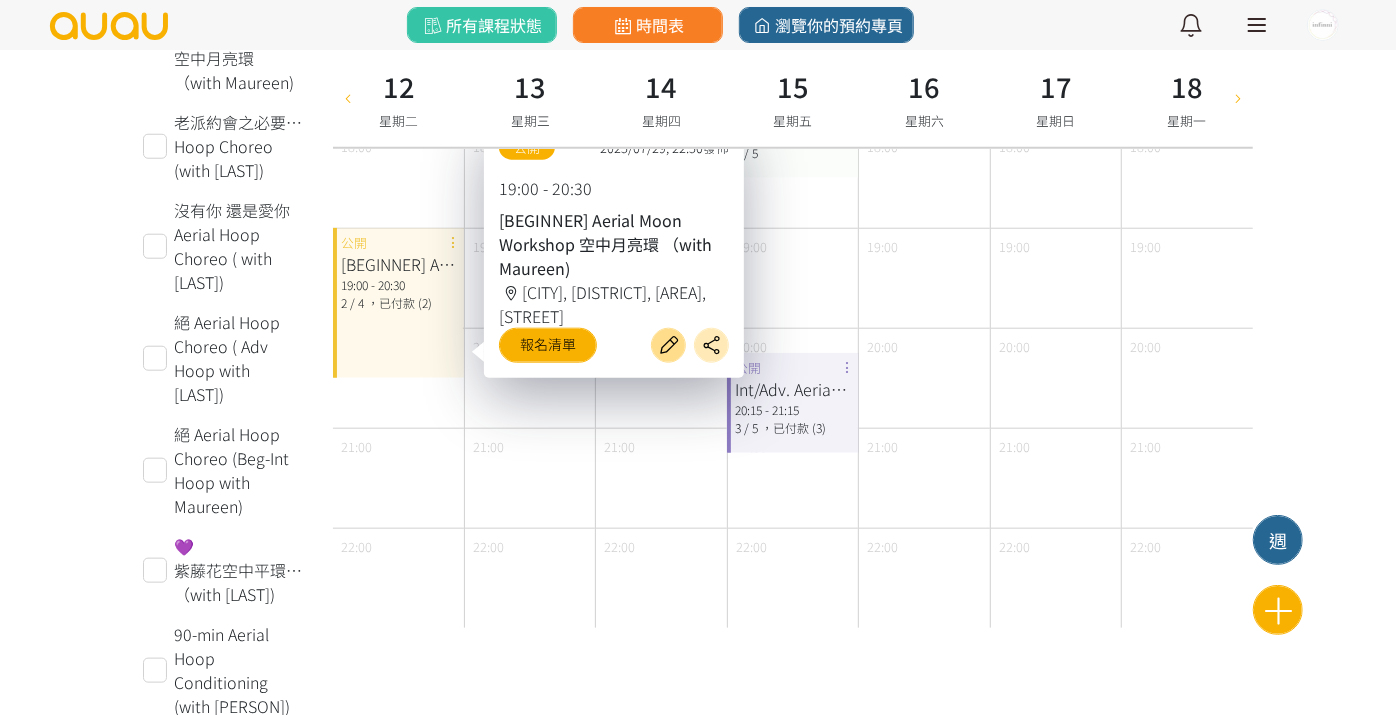 click at bounding box center (669, 345) 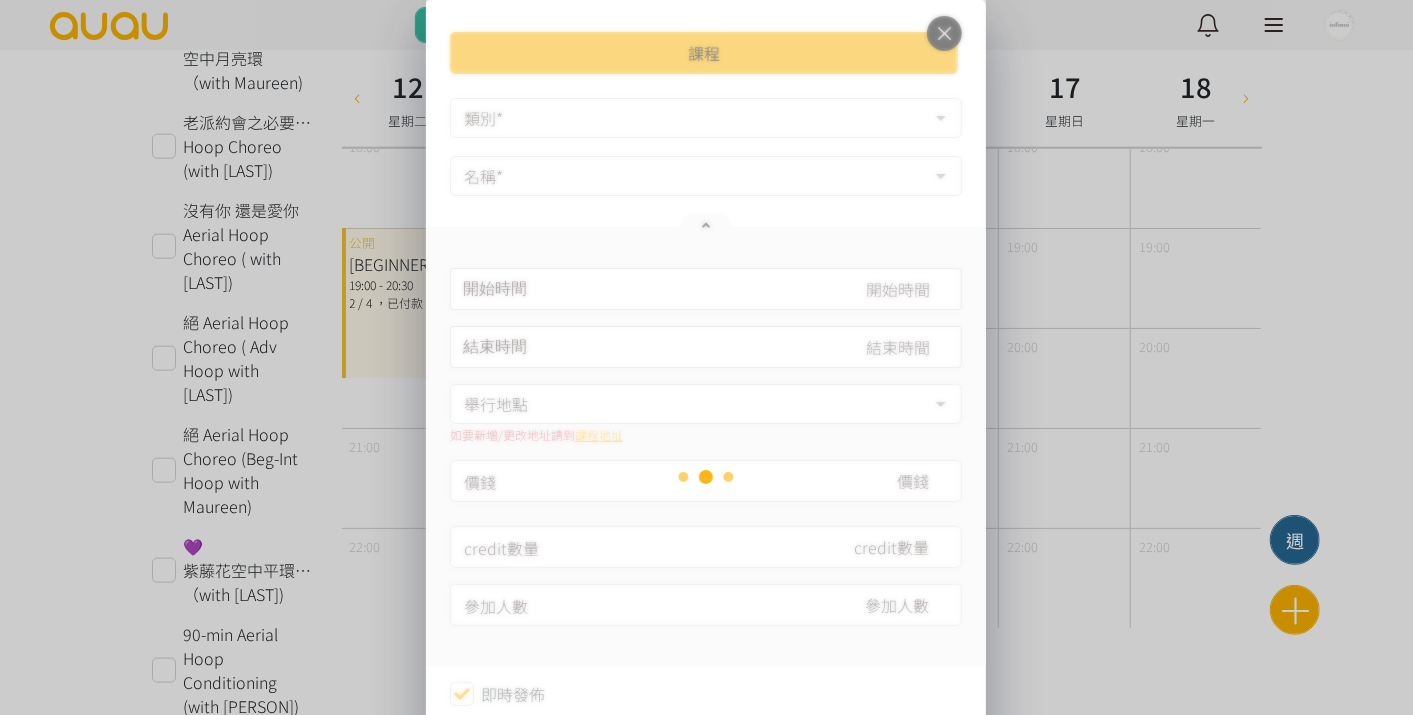 type on "2025-08-12, 19:00" 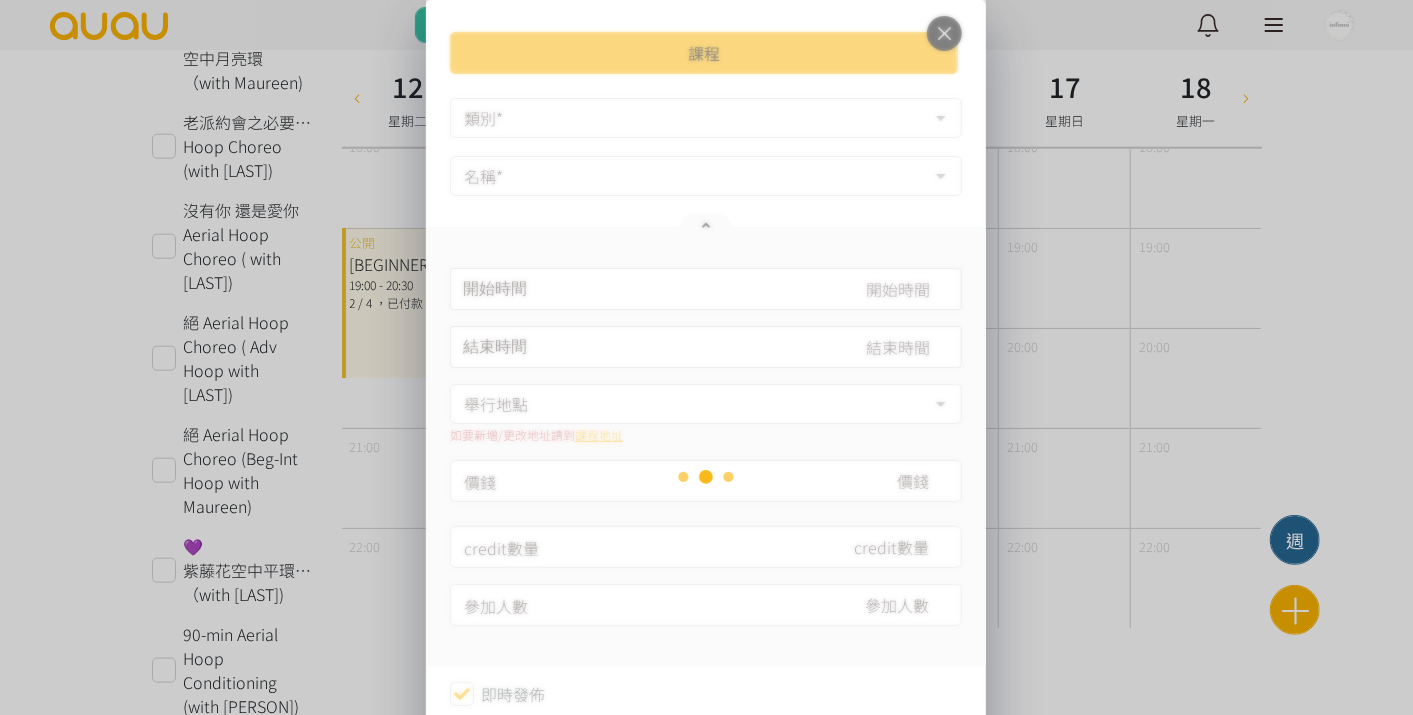 type on "2025-08-12, 20:30" 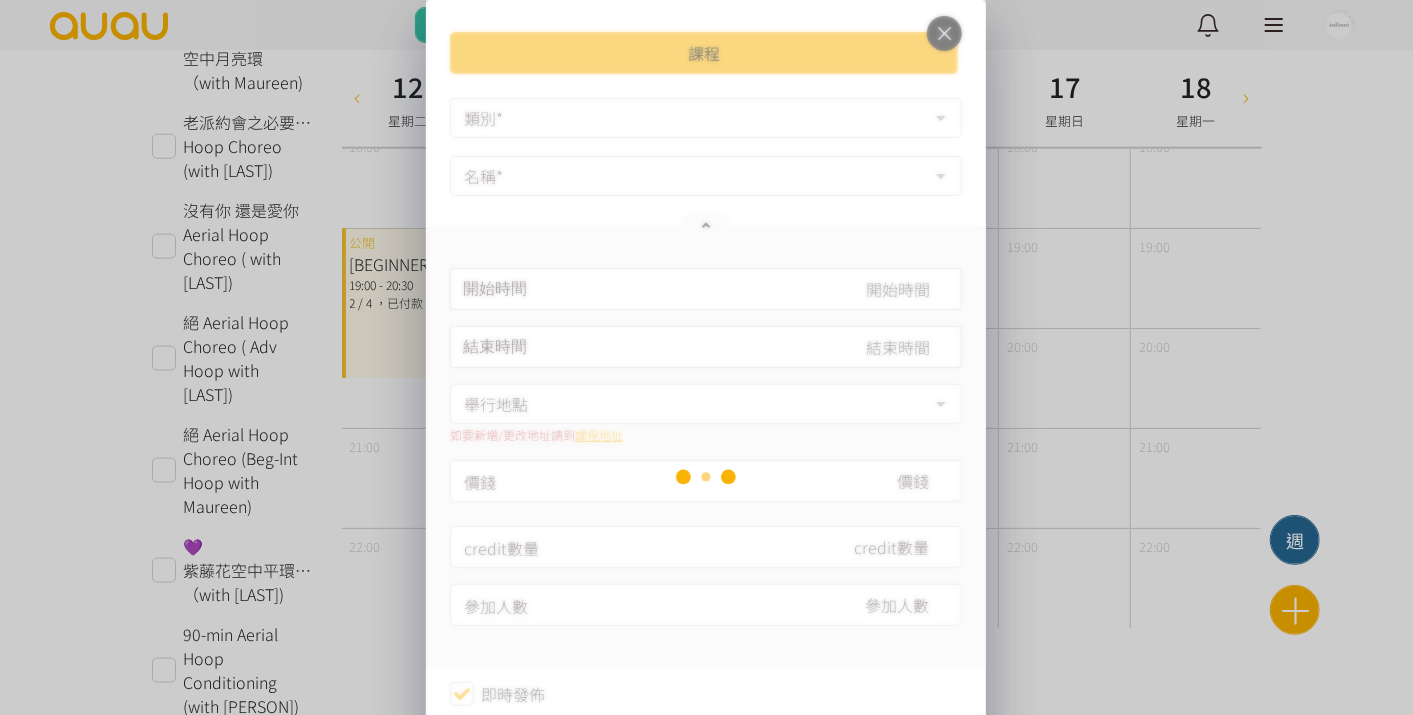 type on "405" 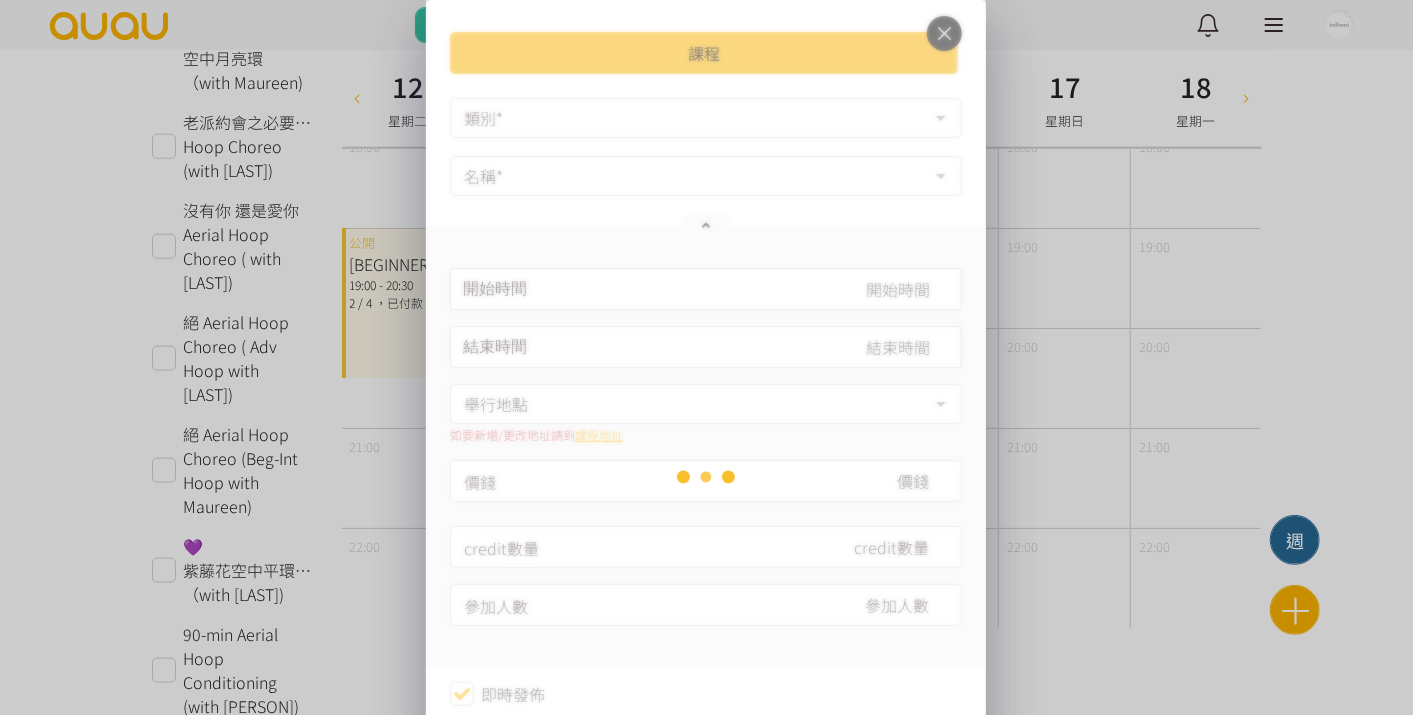 type on "9" 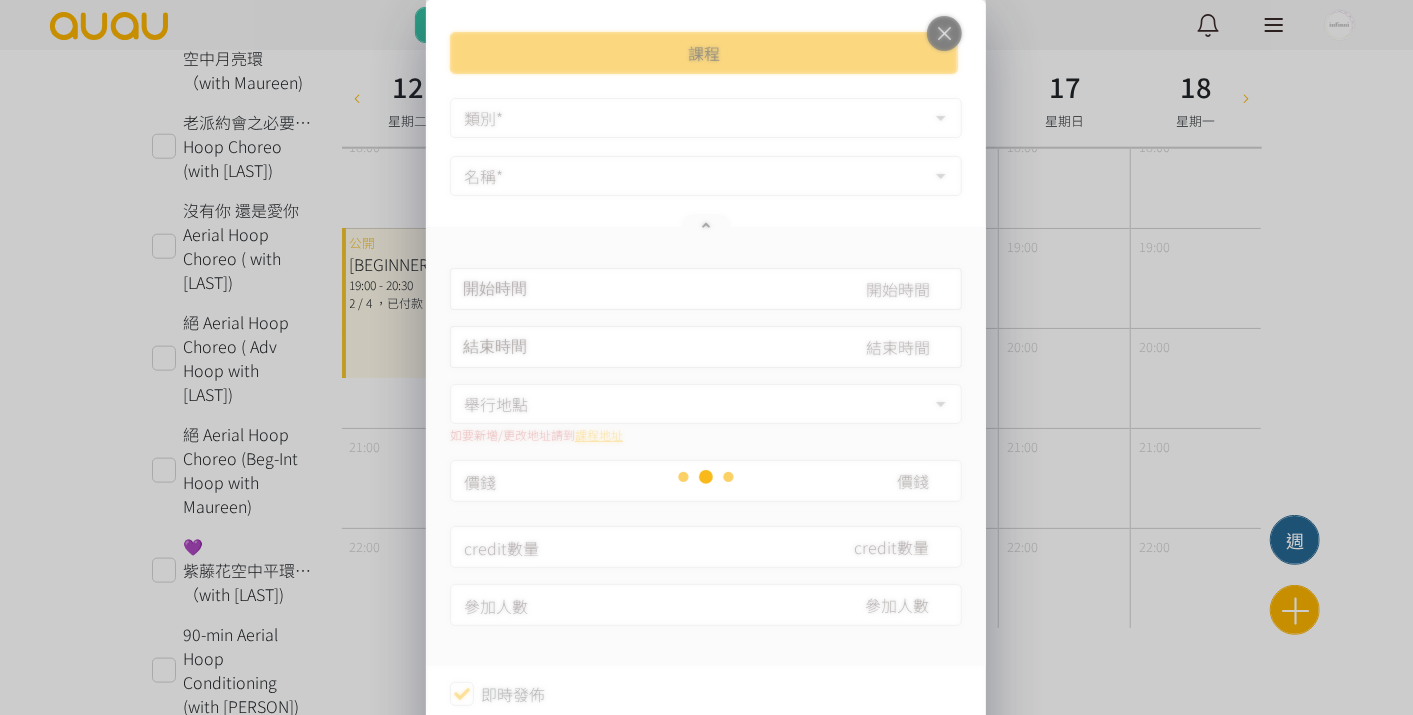 type on "4" 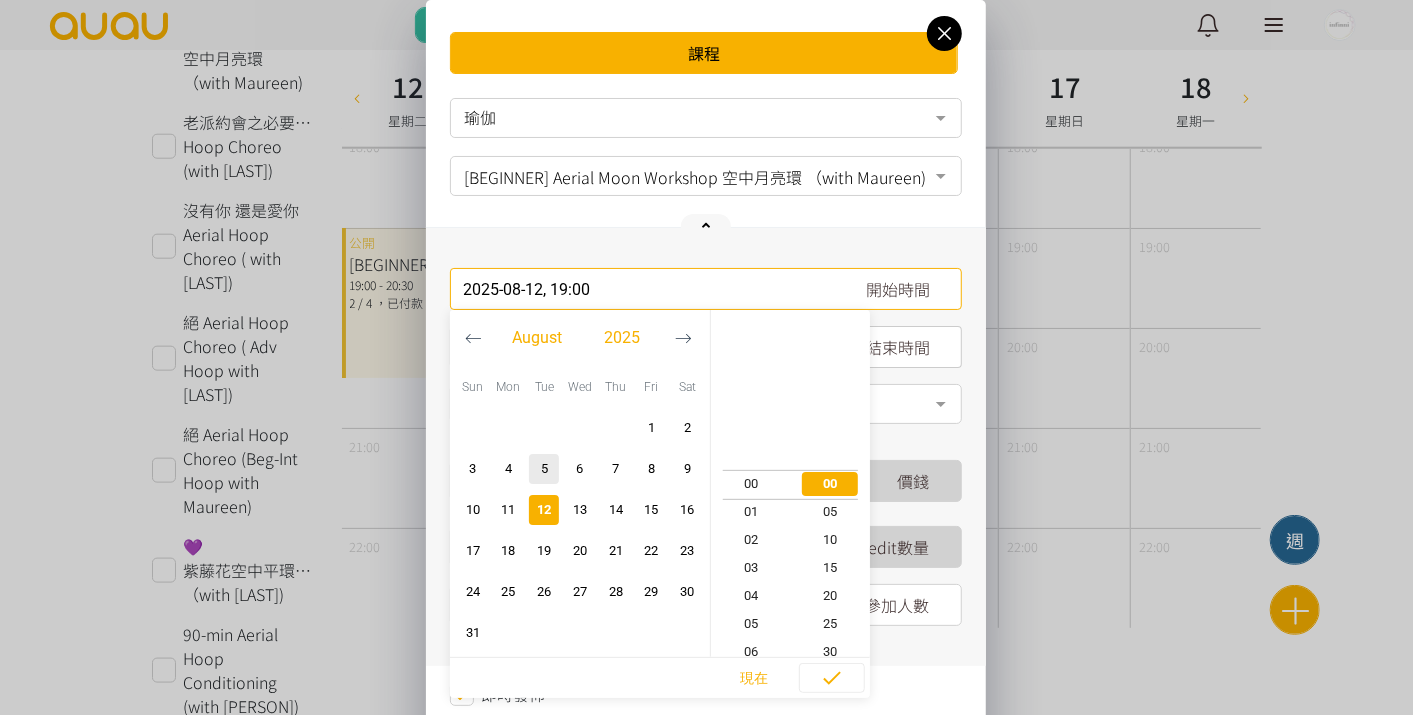 click on "2025-08-12, 19:00
開始時間
August
2025
Sun
Mon
Tue
Wed
Thu
Fri
Sat
1
2
3
4
5
6
7
8
9
10
11
12
13
14
15
16
17
18
19
20
21
22
23
24
25
26
27" at bounding box center [706, 289] 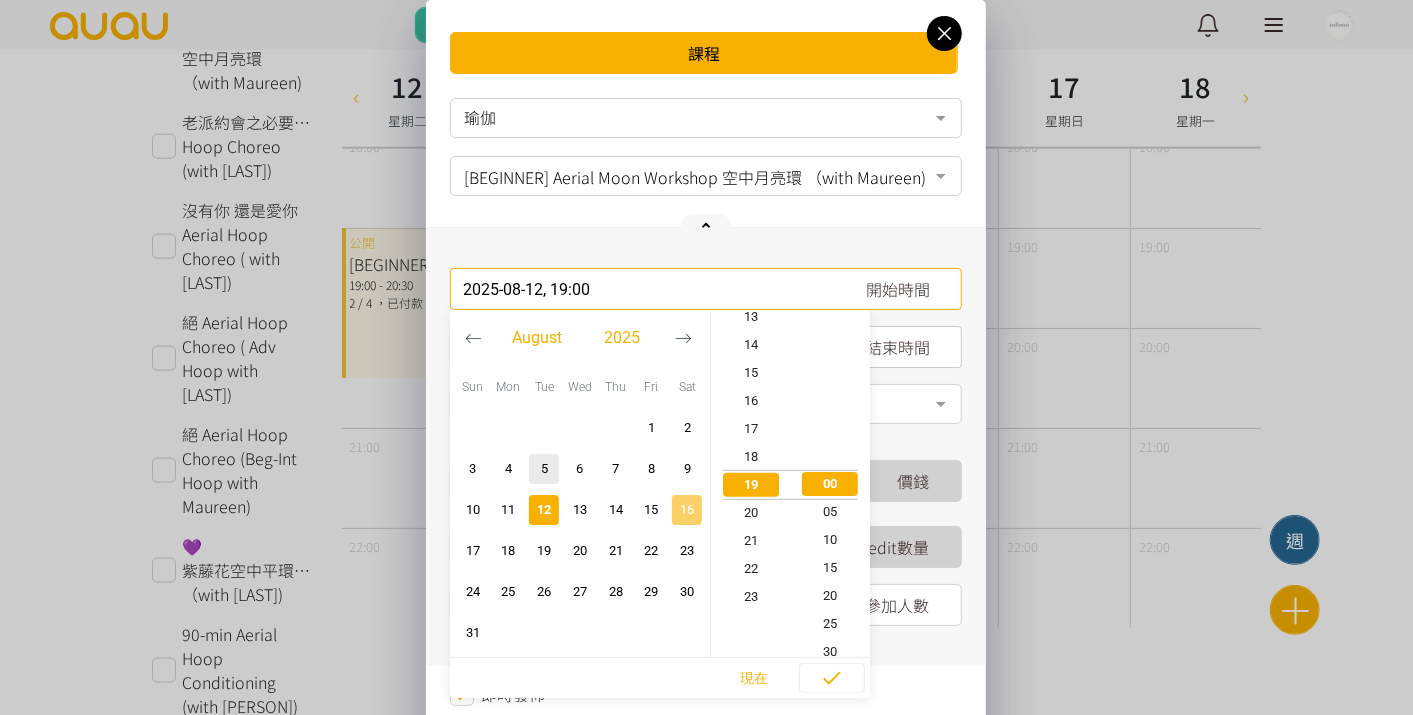 click at bounding box center (687, 510) 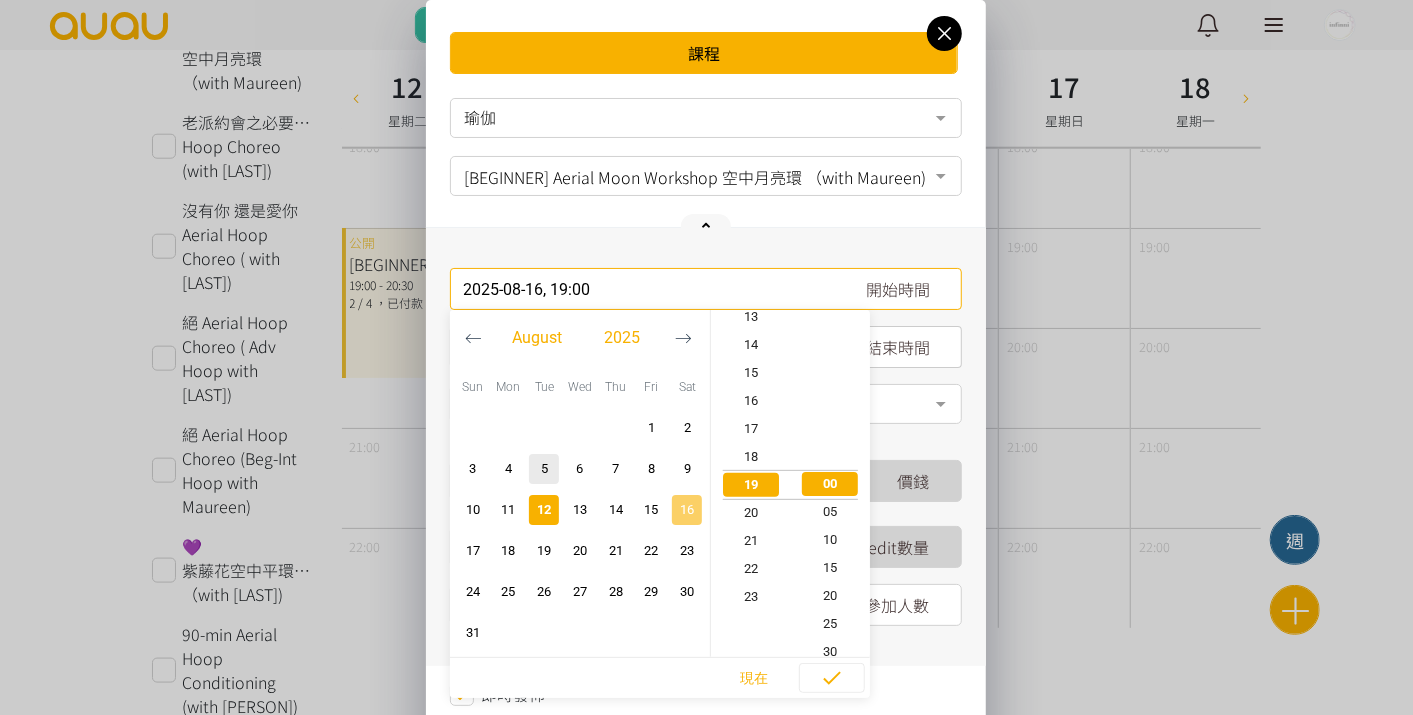 type on "2025-08-16, 20:30" 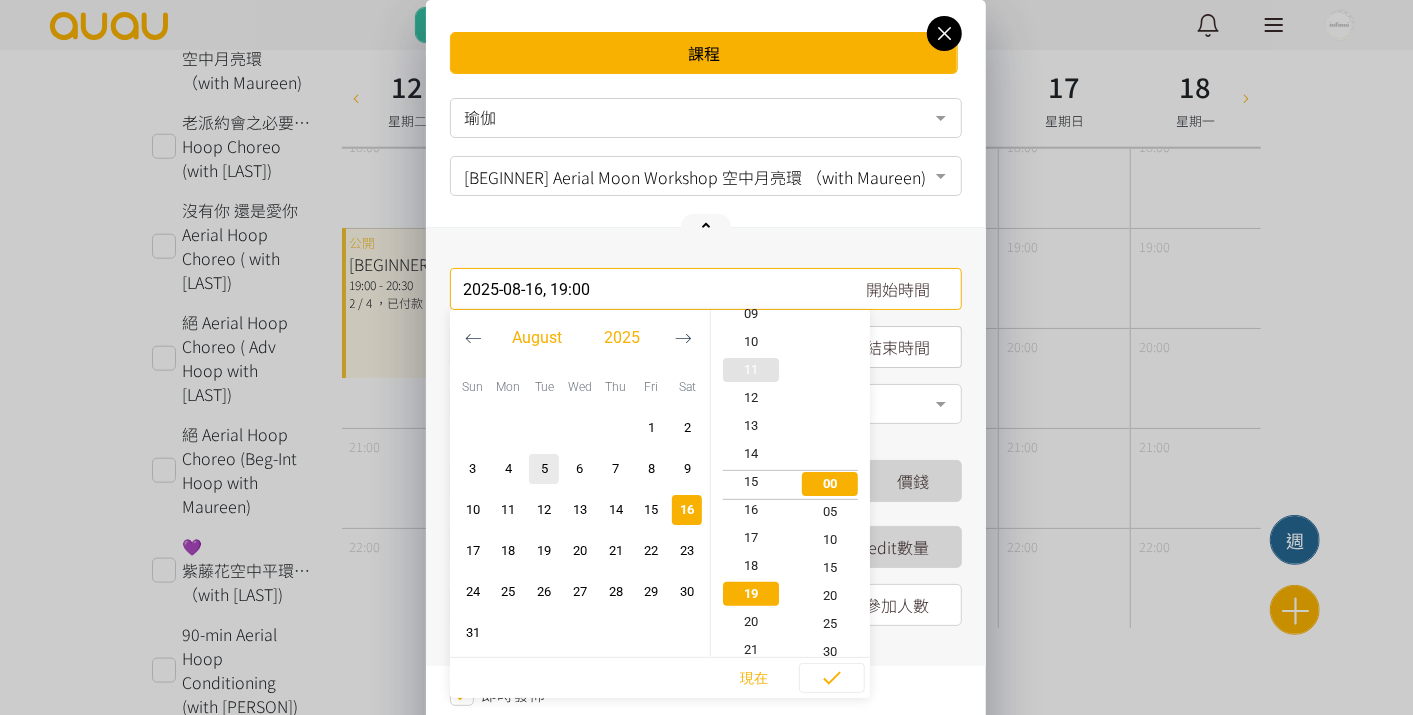 type on "2025-08-16, 15:00" 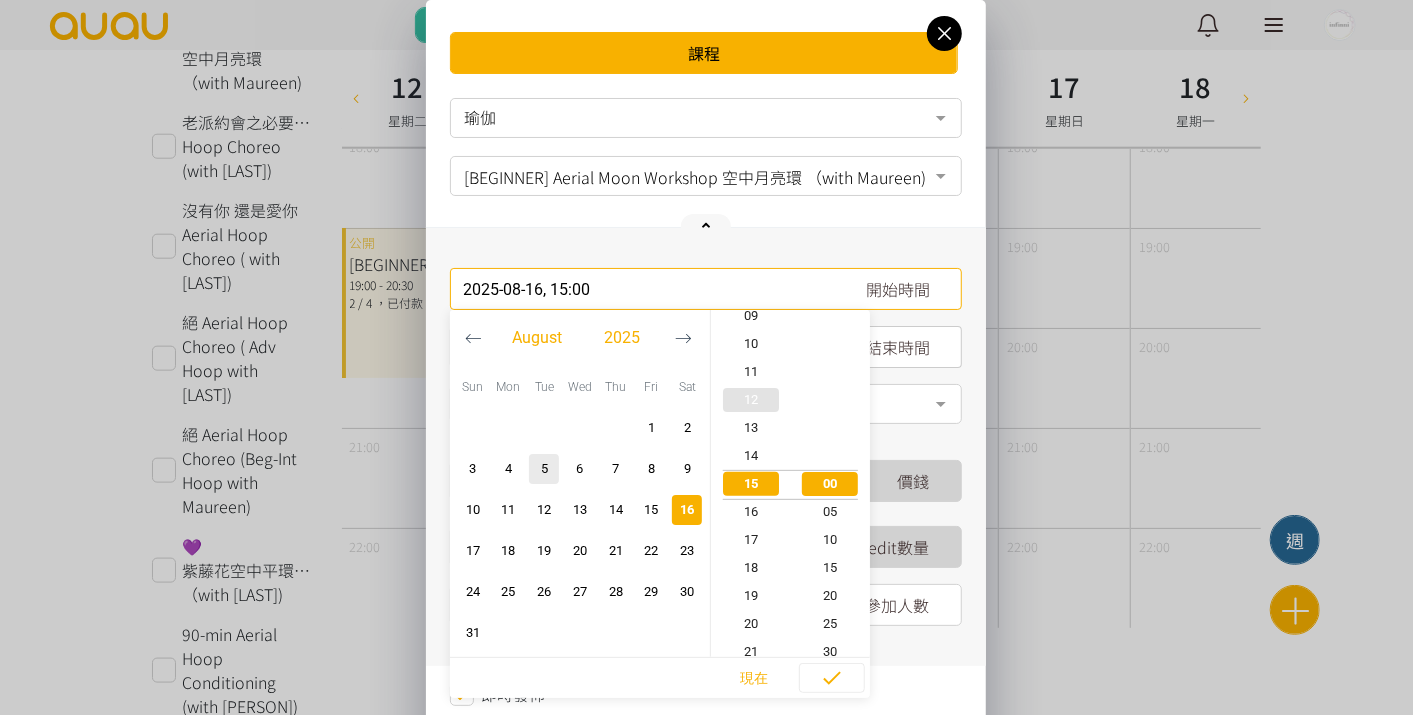 click on "12" at bounding box center (751, 400) 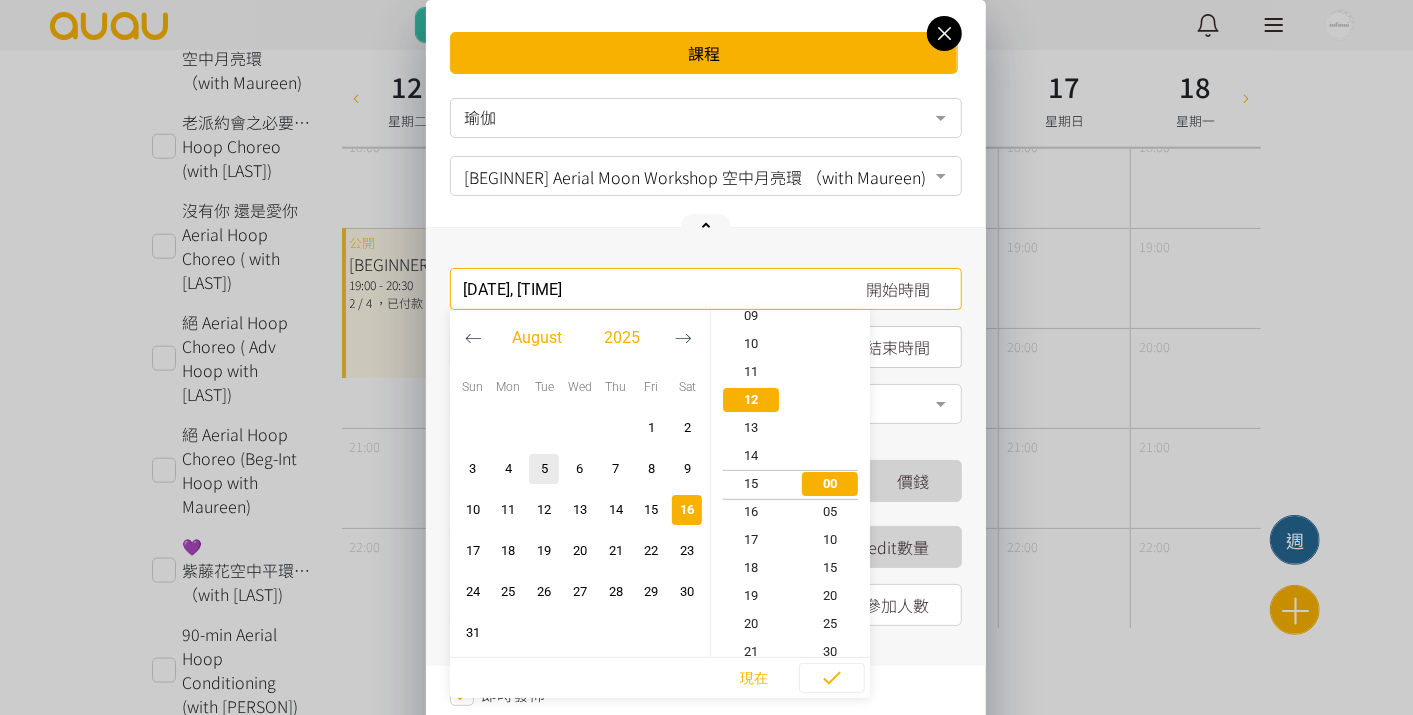 scroll, scrollTop: 336, scrollLeft: 0, axis: vertical 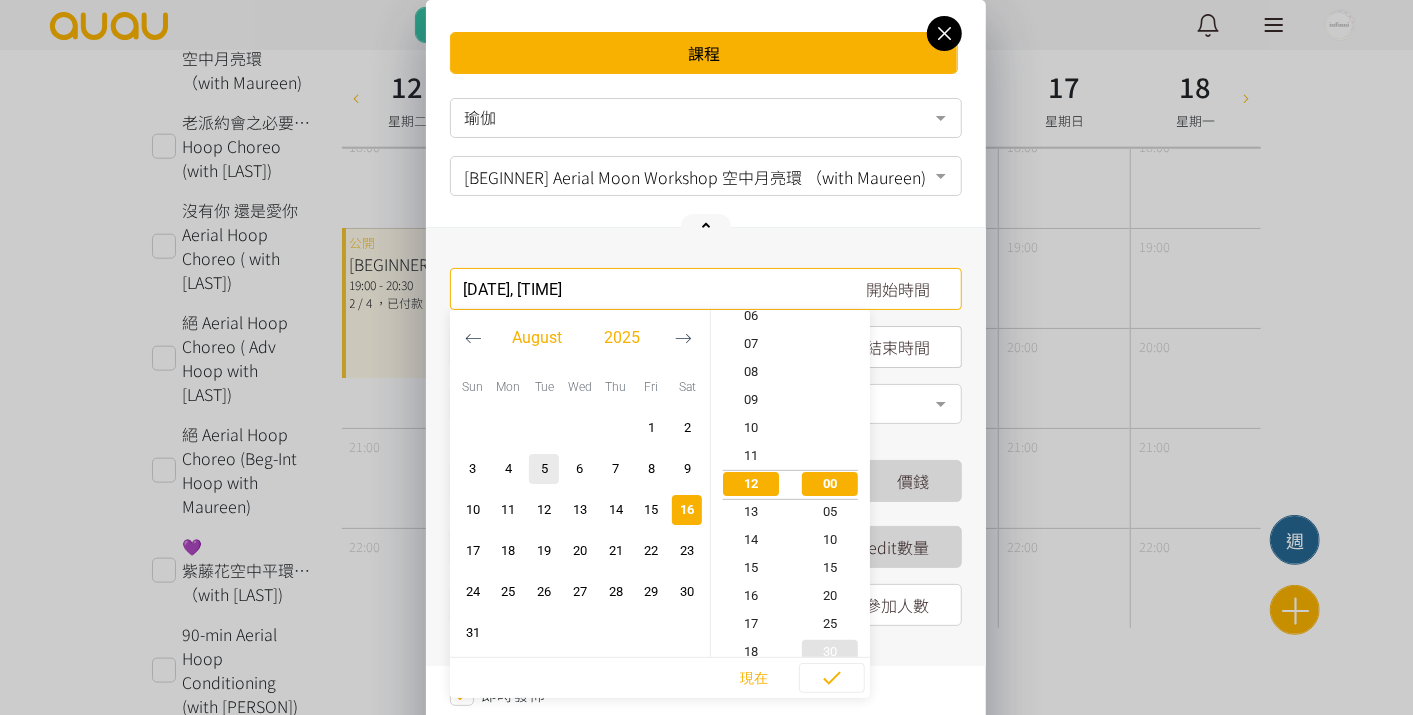 click on "30" at bounding box center (831, 652) 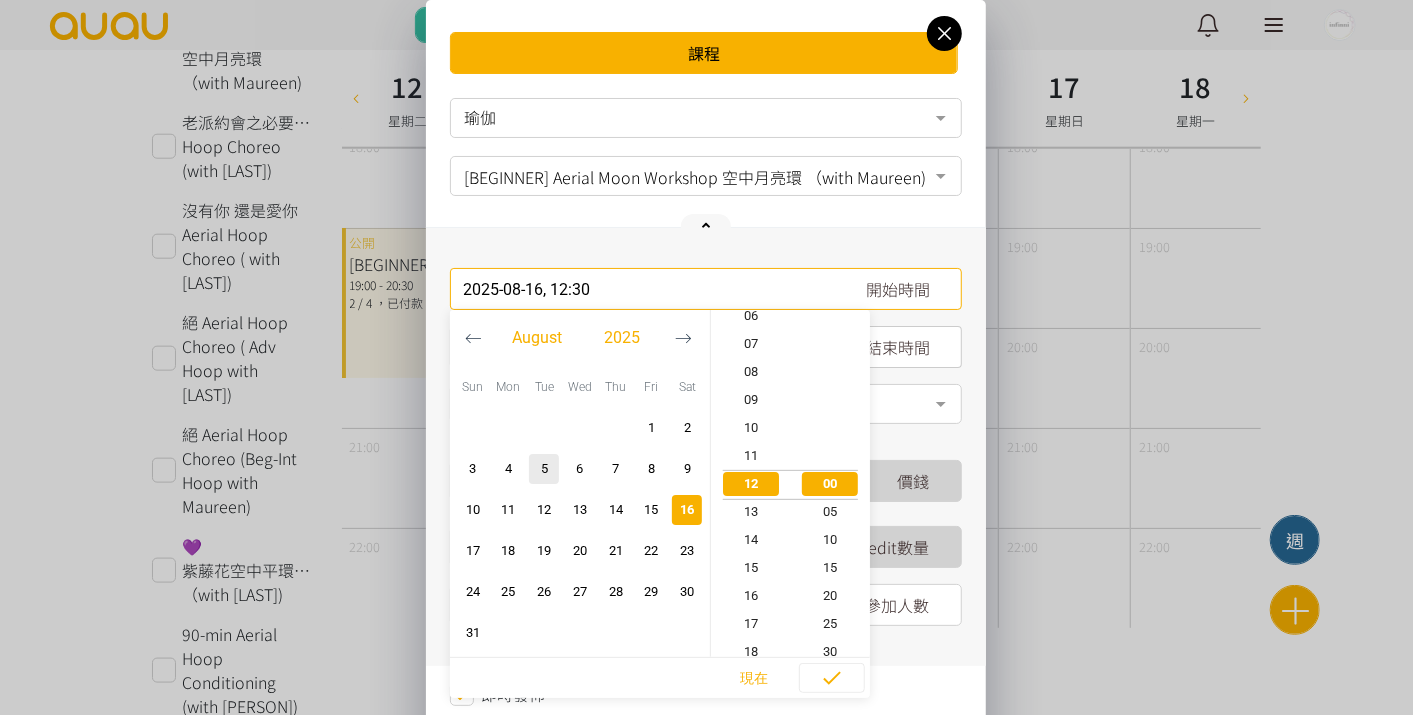 scroll, scrollTop: 336, scrollLeft: 0, axis: vertical 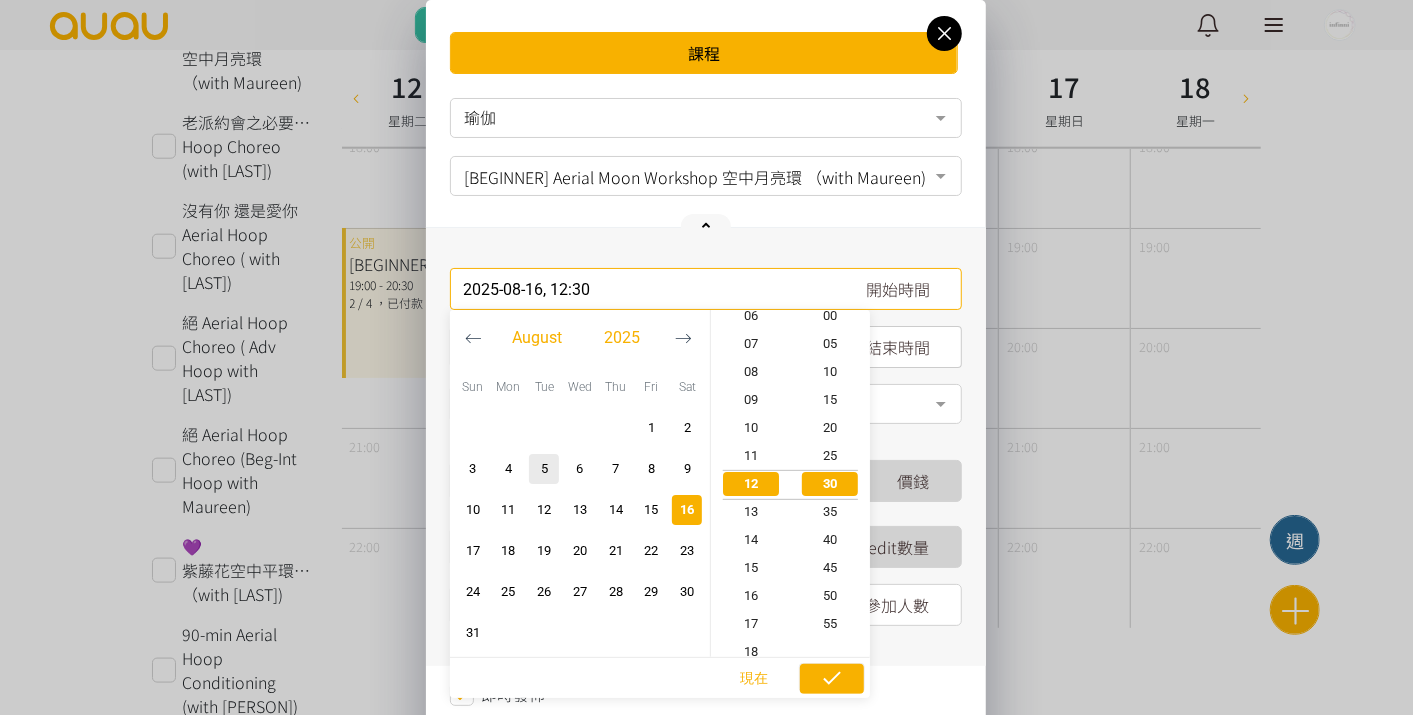 click 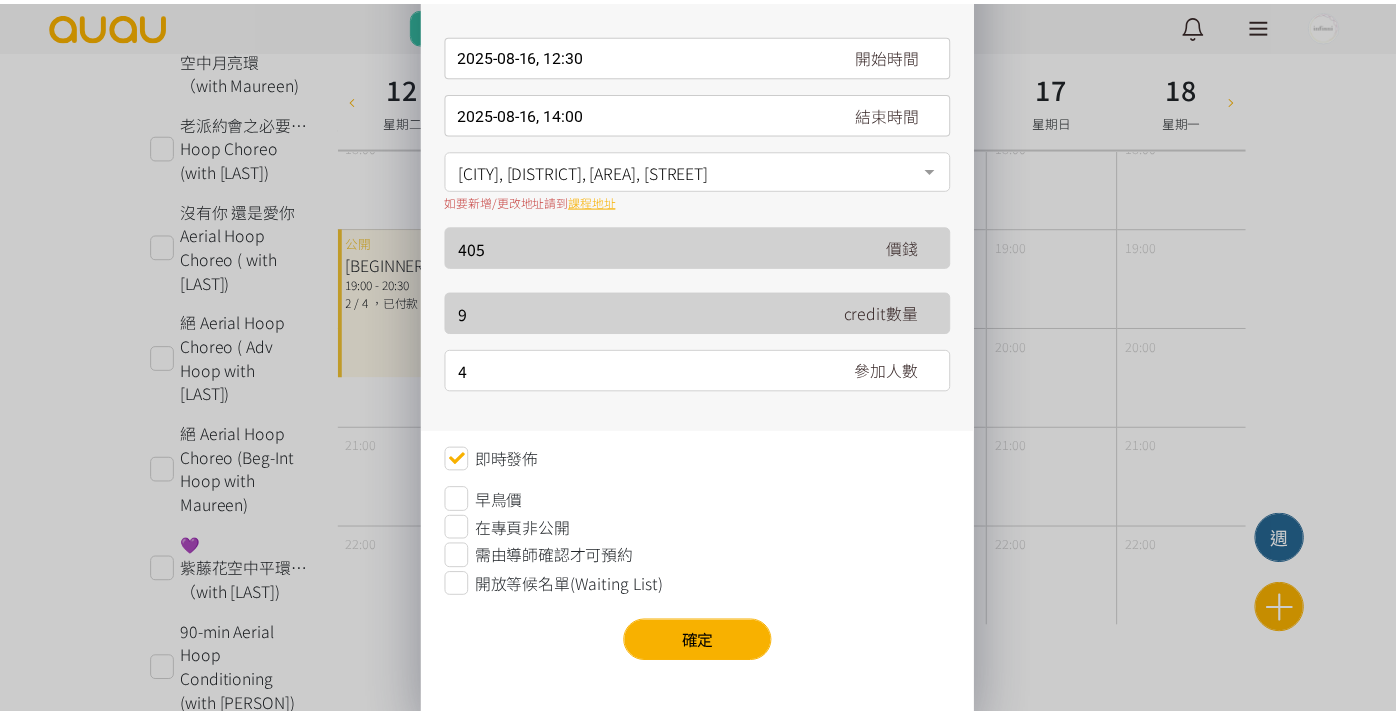 scroll, scrollTop: 237, scrollLeft: 0, axis: vertical 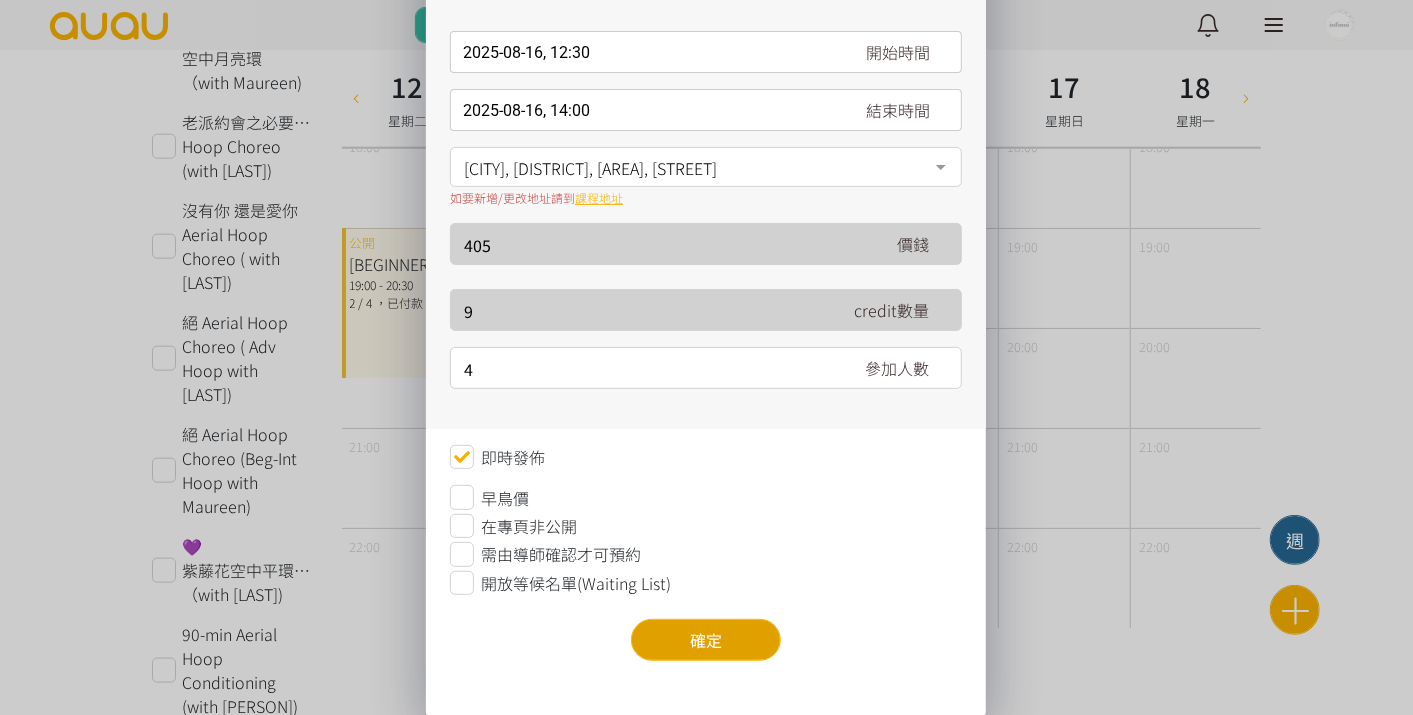 click on "確定" at bounding box center (706, 640) 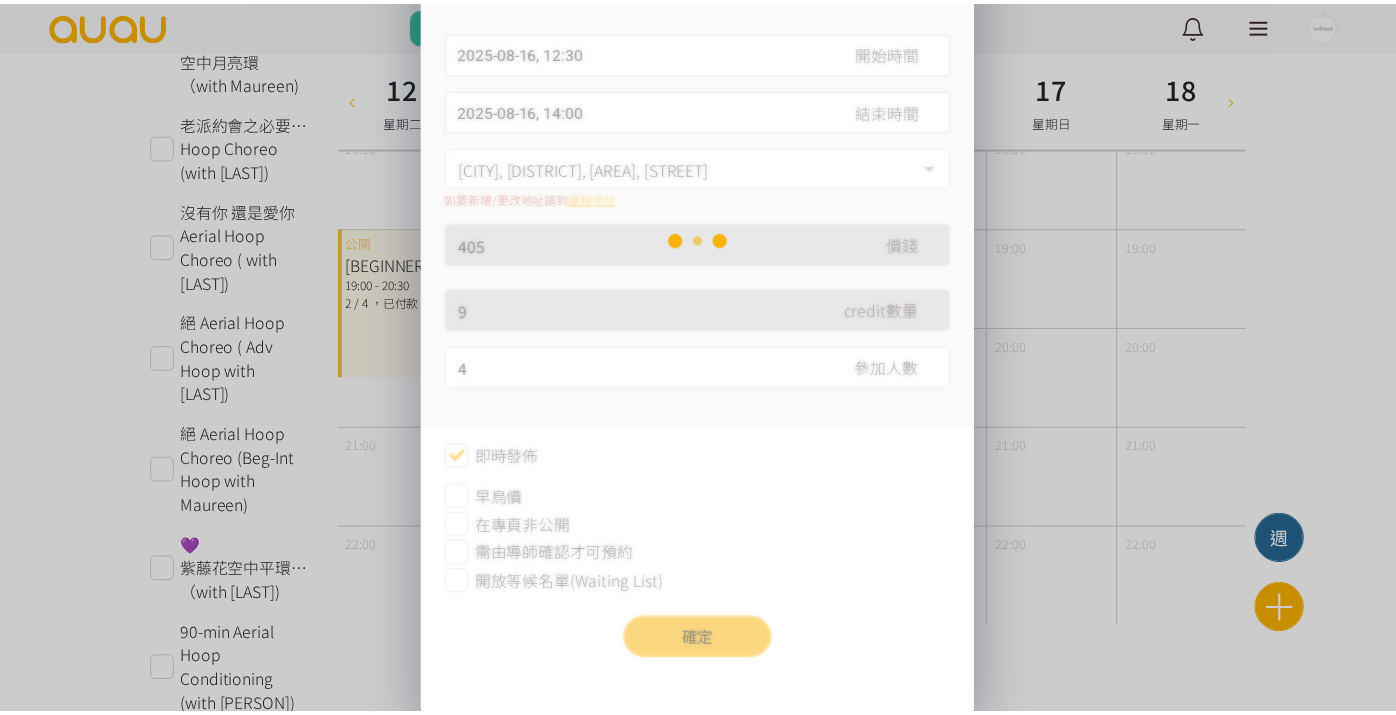 scroll, scrollTop: 0, scrollLeft: 0, axis: both 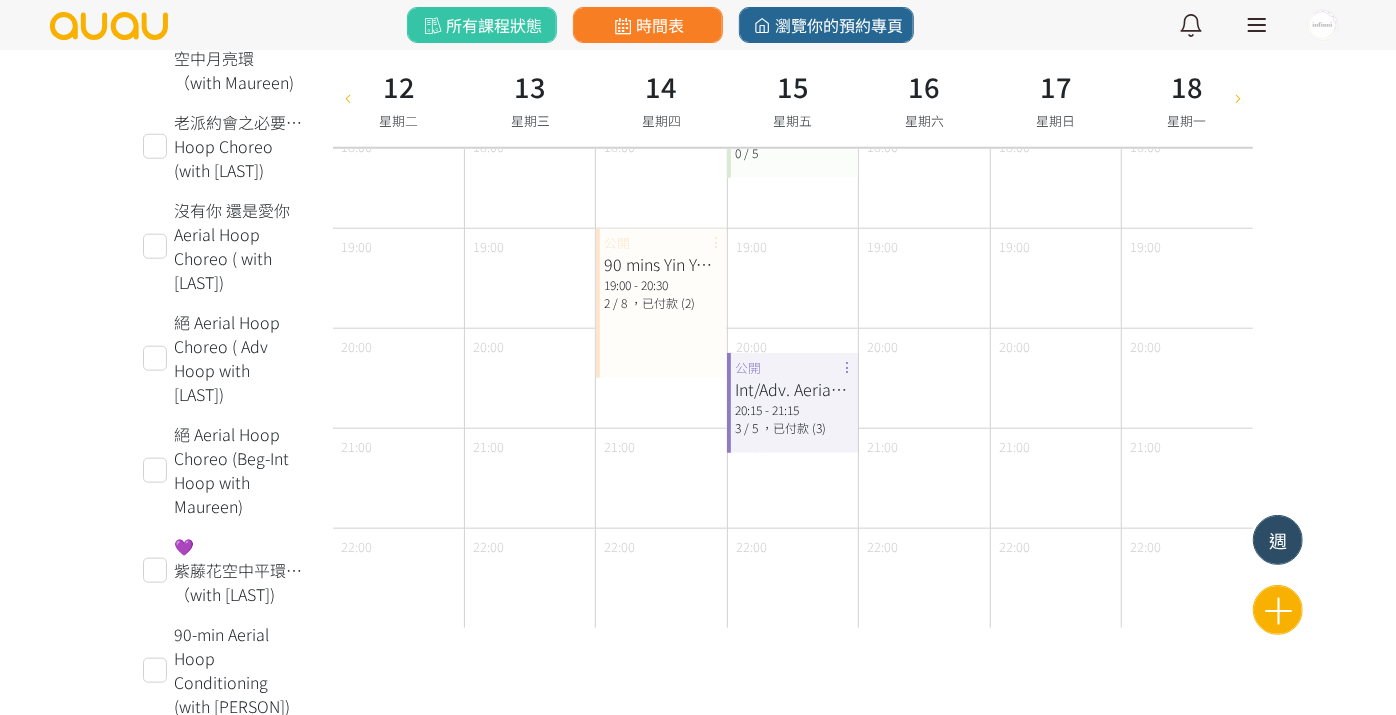 click on "週" at bounding box center (1278, 540) 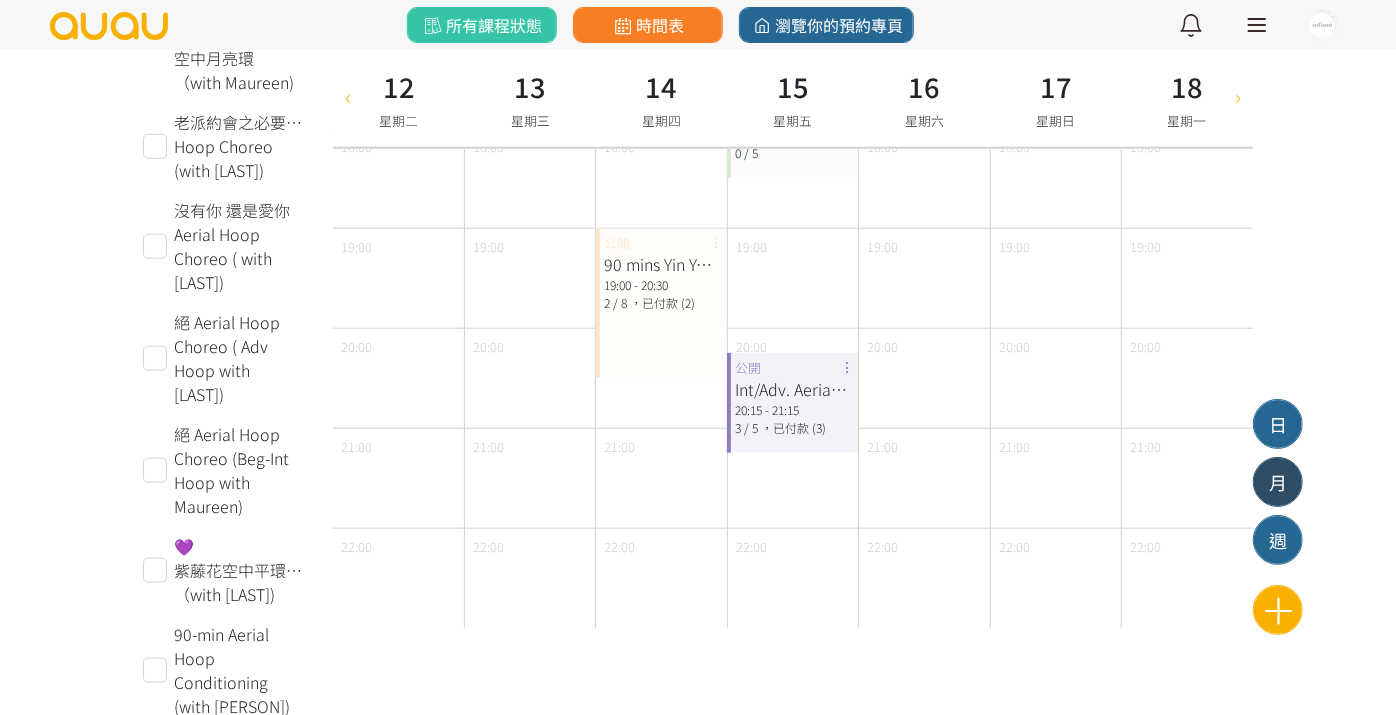 click on "月" at bounding box center [1278, 482] 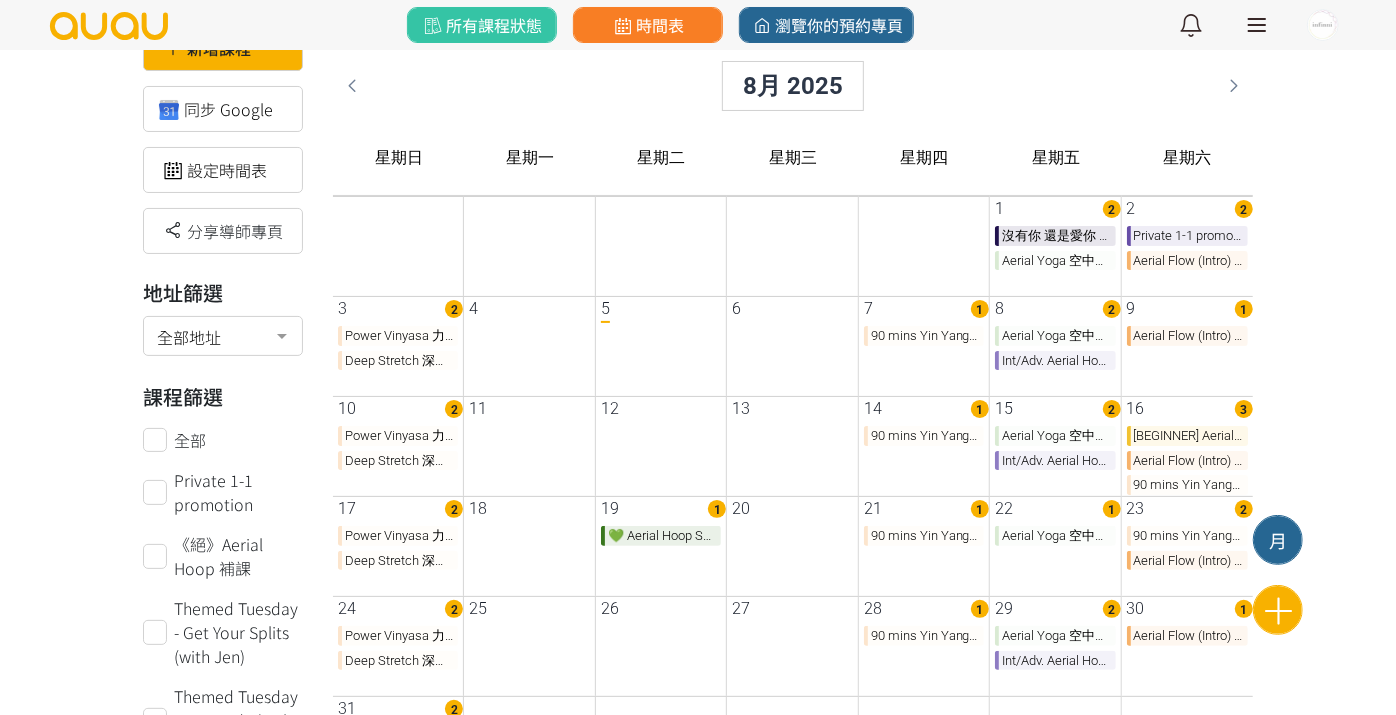 scroll, scrollTop: 0, scrollLeft: 0, axis: both 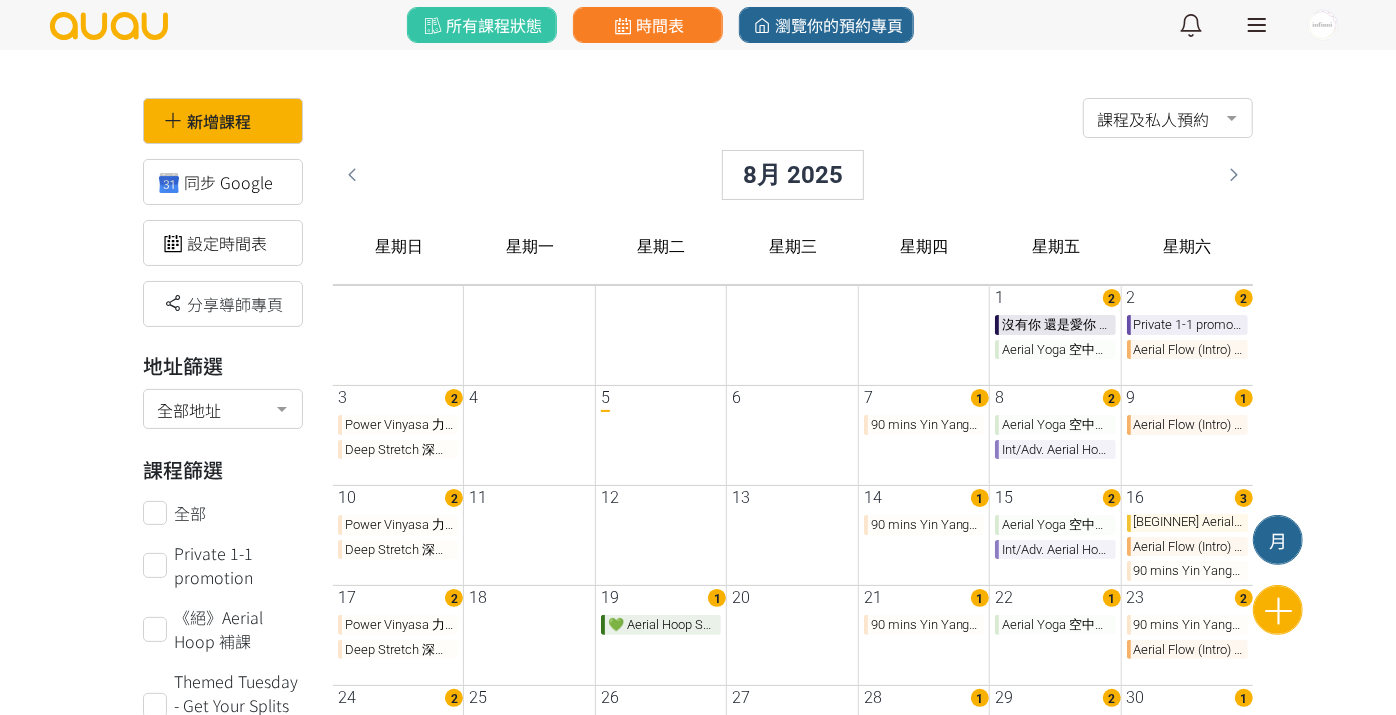 click on "[BEGINNER] Aerial Moon Workshop 空中月亮環 （with Maureen)" at bounding box center (1187, 522) 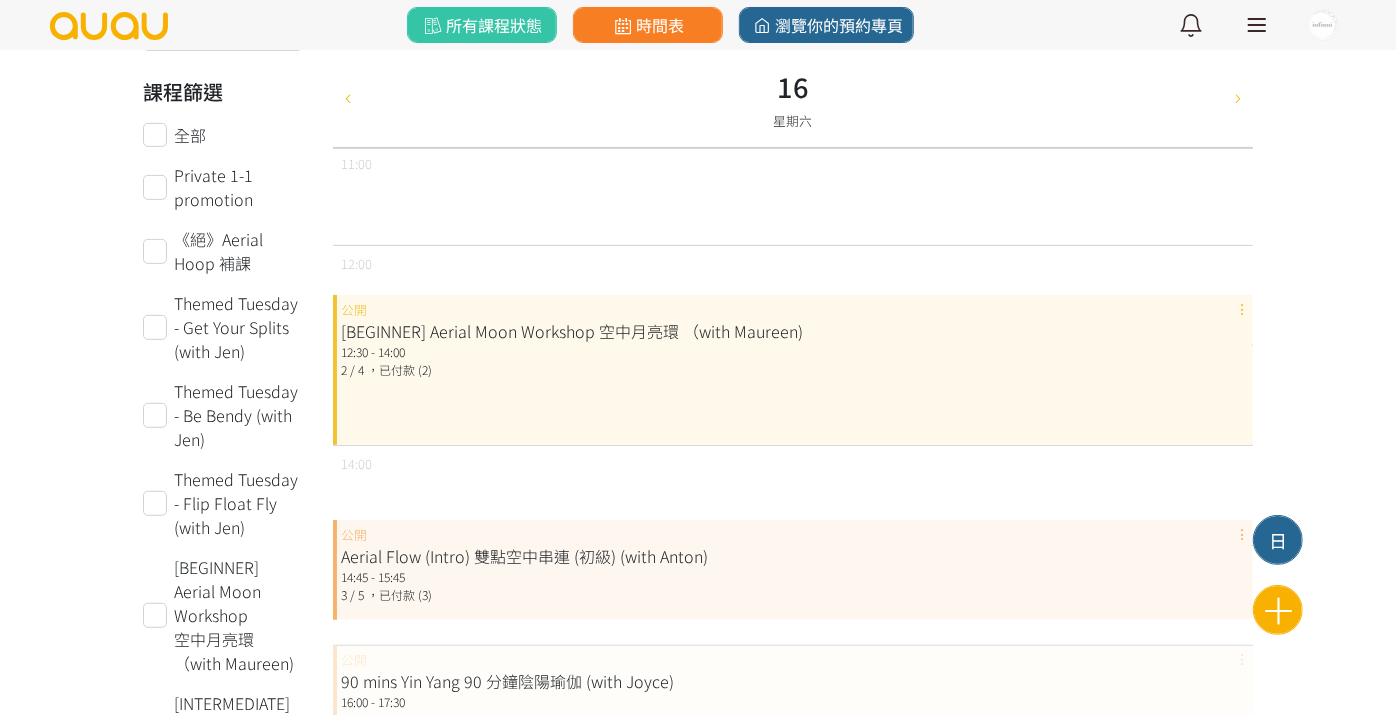scroll, scrollTop: 414, scrollLeft: 0, axis: vertical 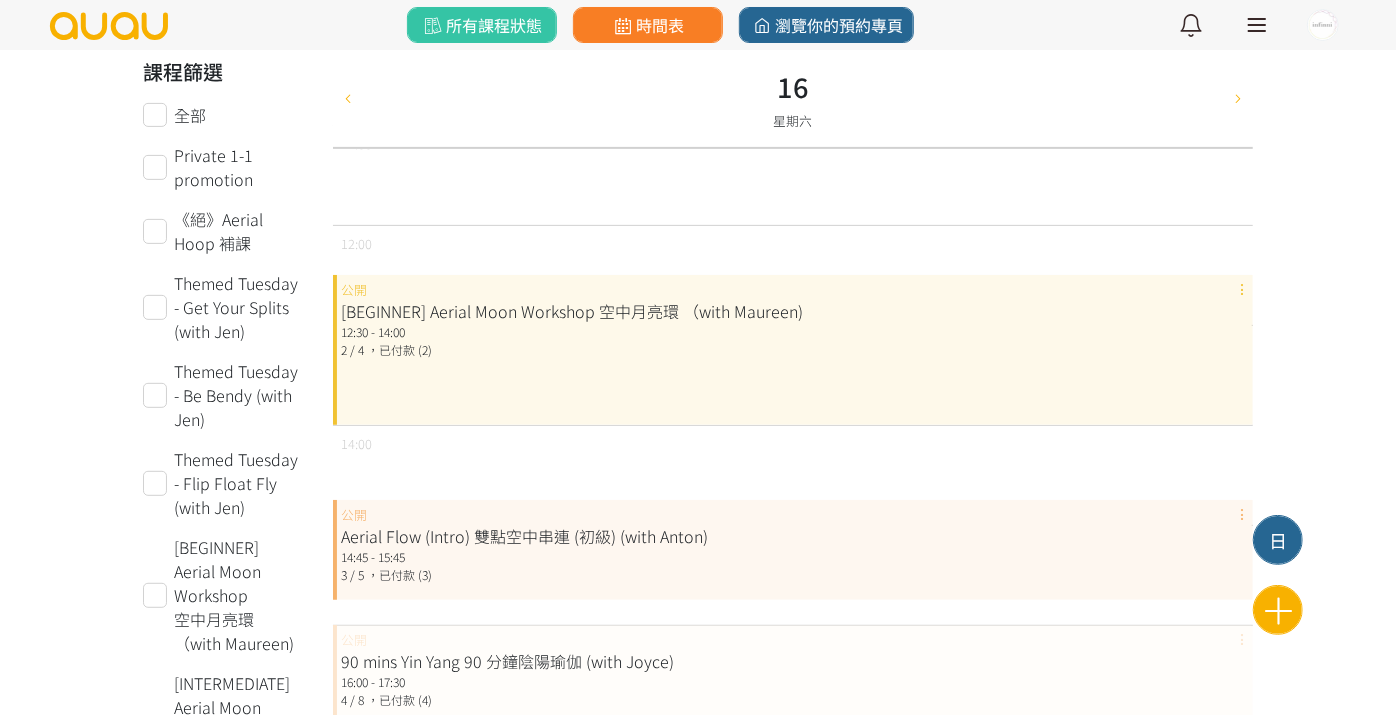 click on "2   / 4   ，已付款 (2)" at bounding box center [793, 350] 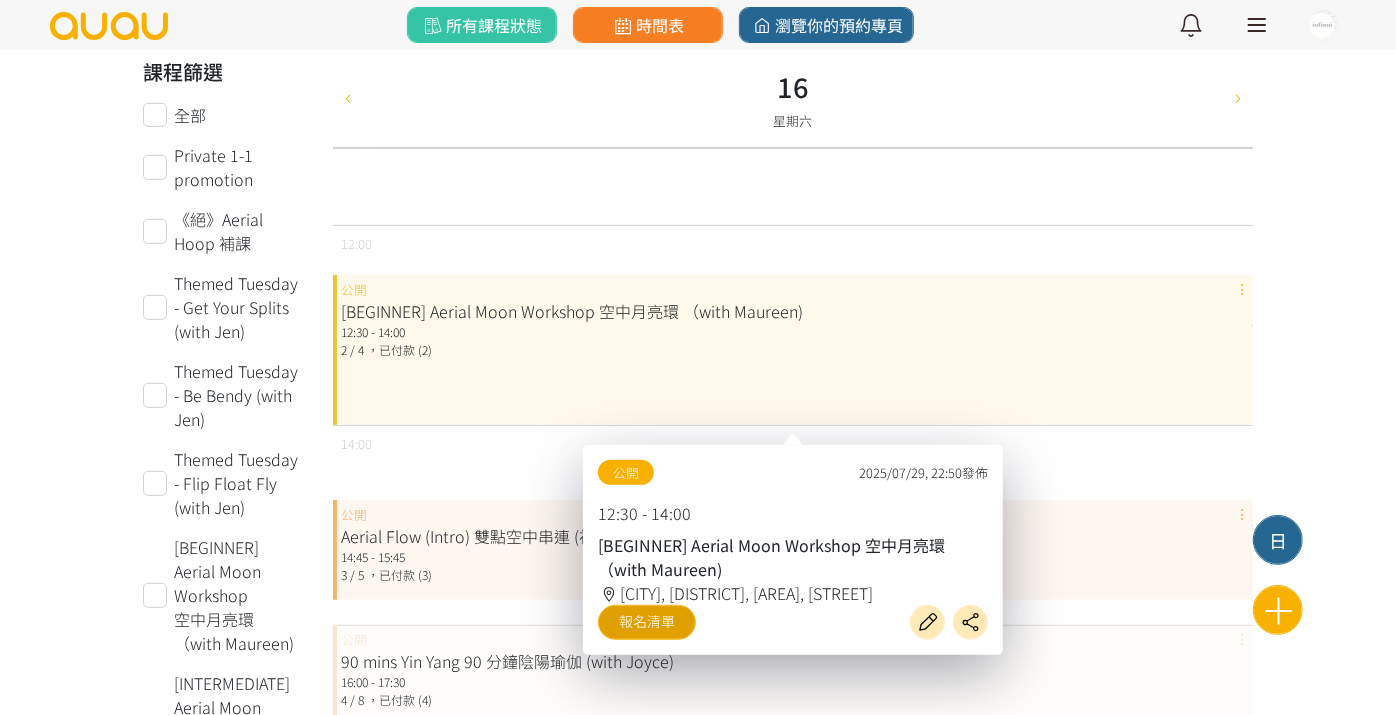 click on "報名清單" at bounding box center (647, 622) 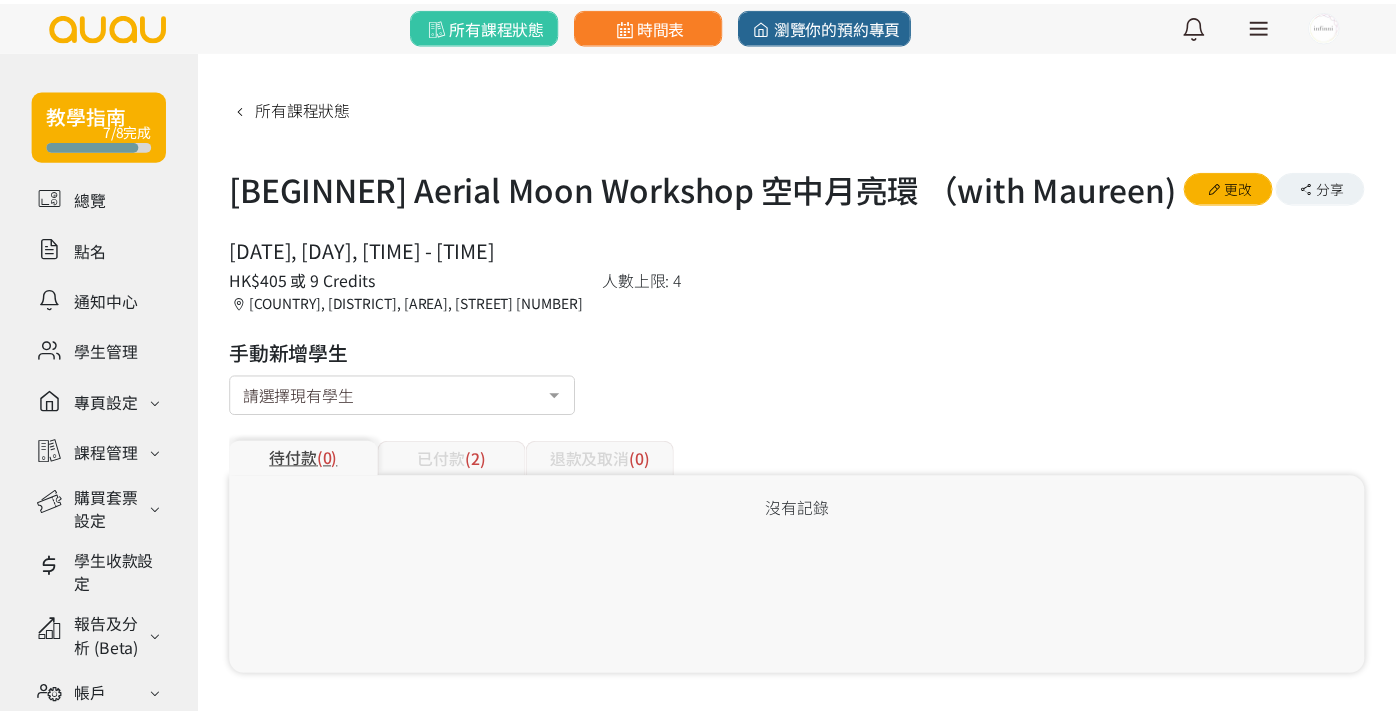 scroll, scrollTop: 0, scrollLeft: 0, axis: both 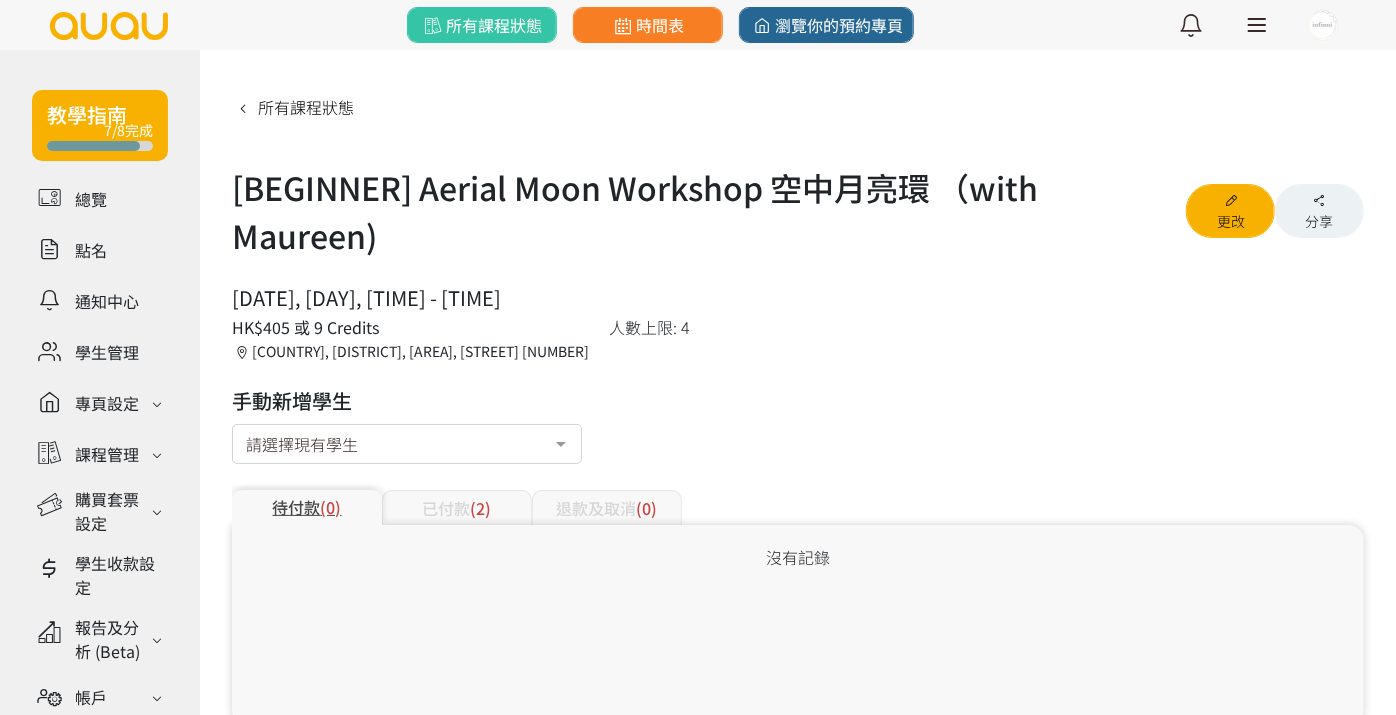 click on "請選擇現有學生" at bounding box center [407, 444] 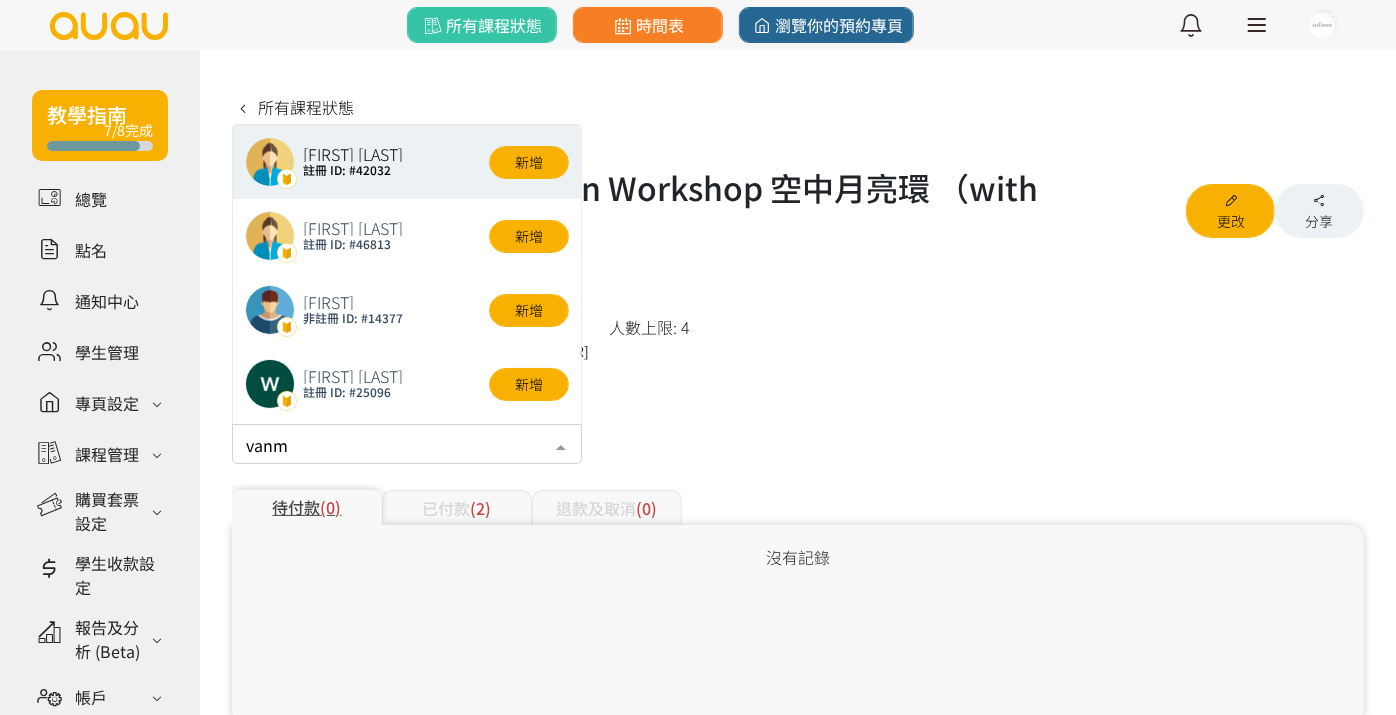 type on "vanmy" 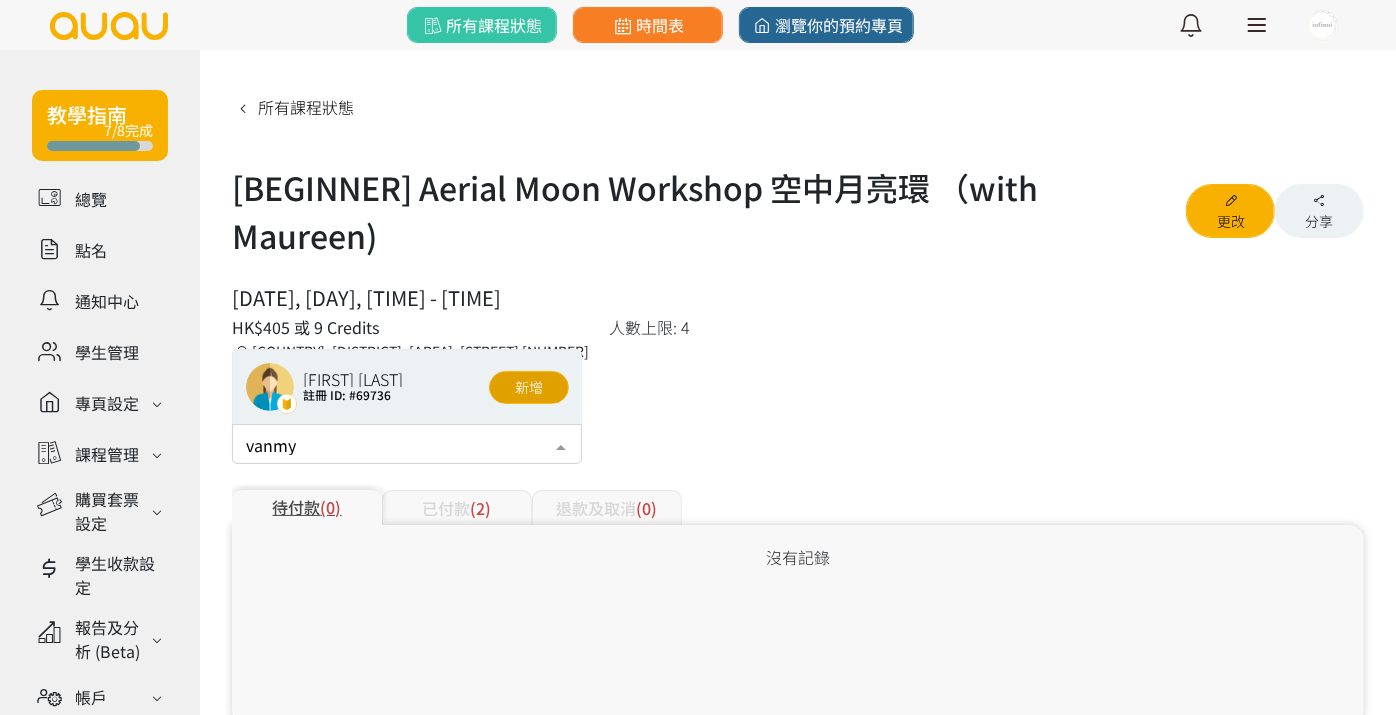 click on "新增" at bounding box center [529, 387] 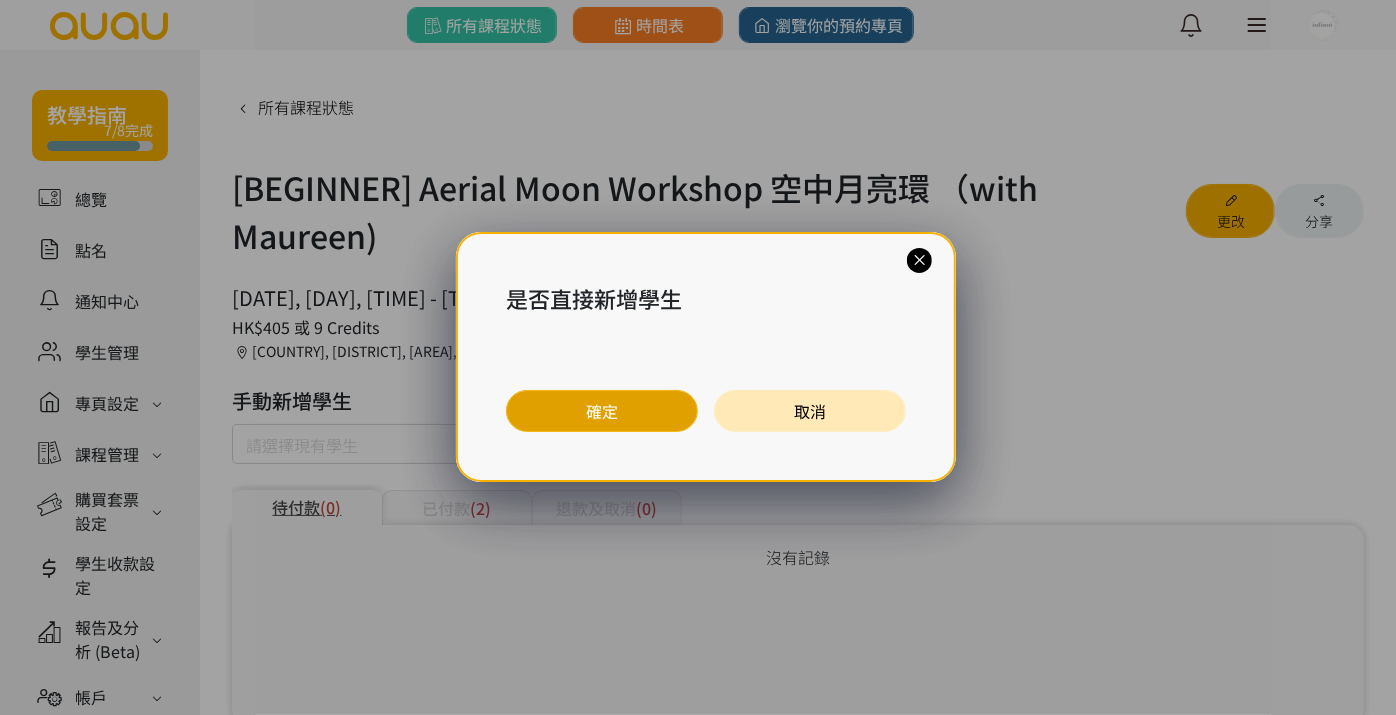 click on "確定" at bounding box center (602, 411) 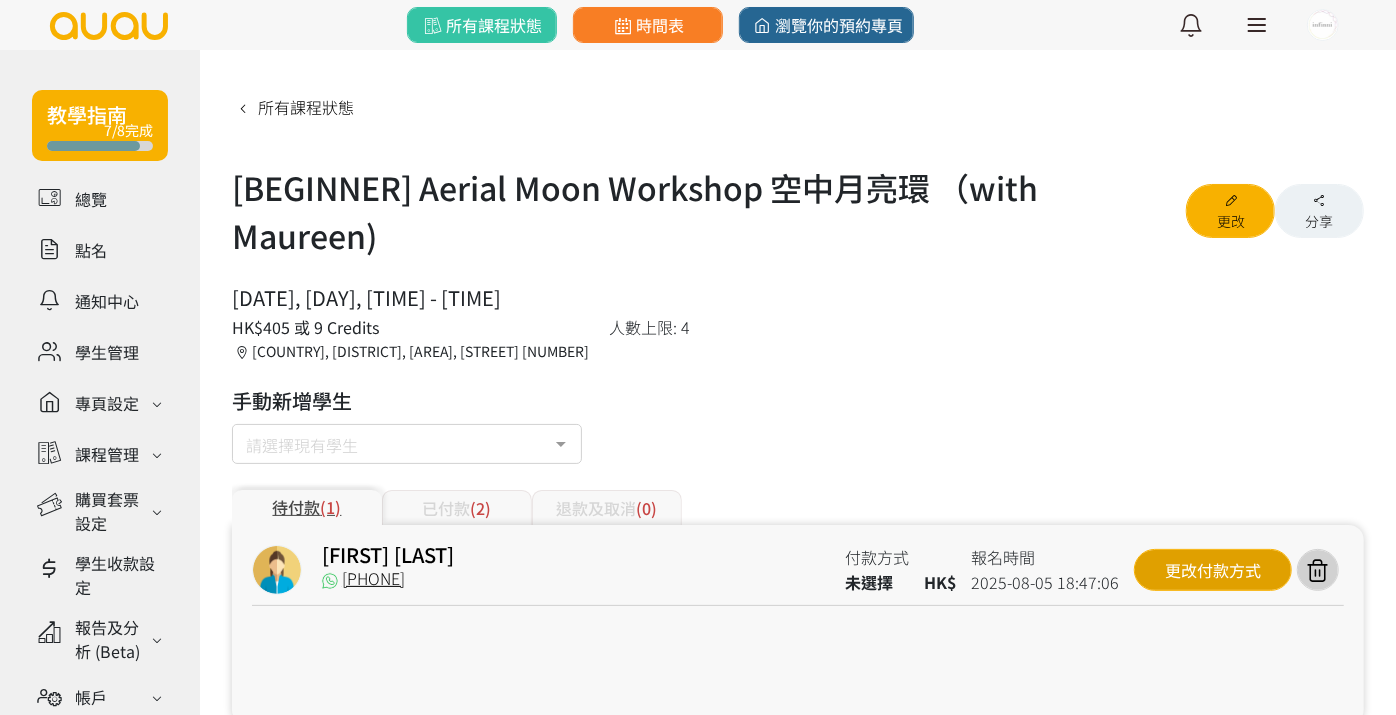 click on "更改付款方式" at bounding box center (1213, 570) 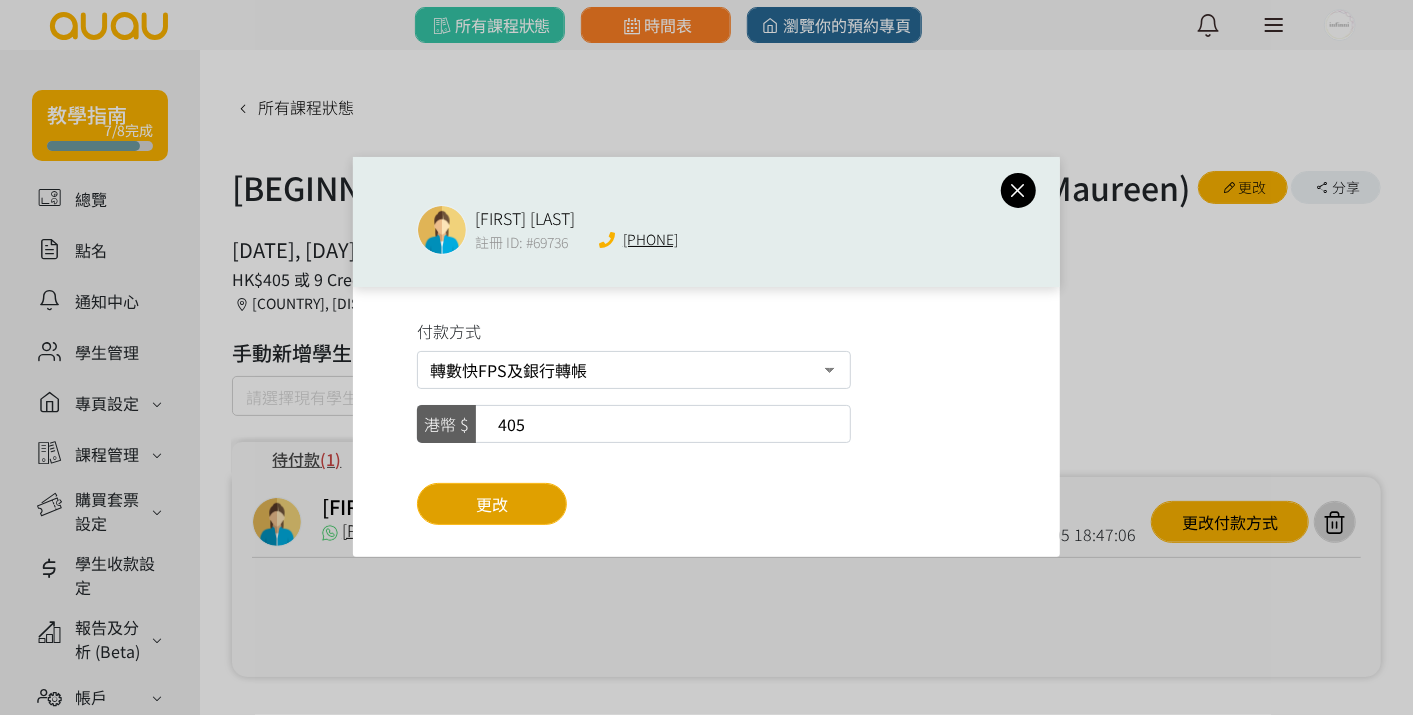 click on "更改" at bounding box center [492, 504] 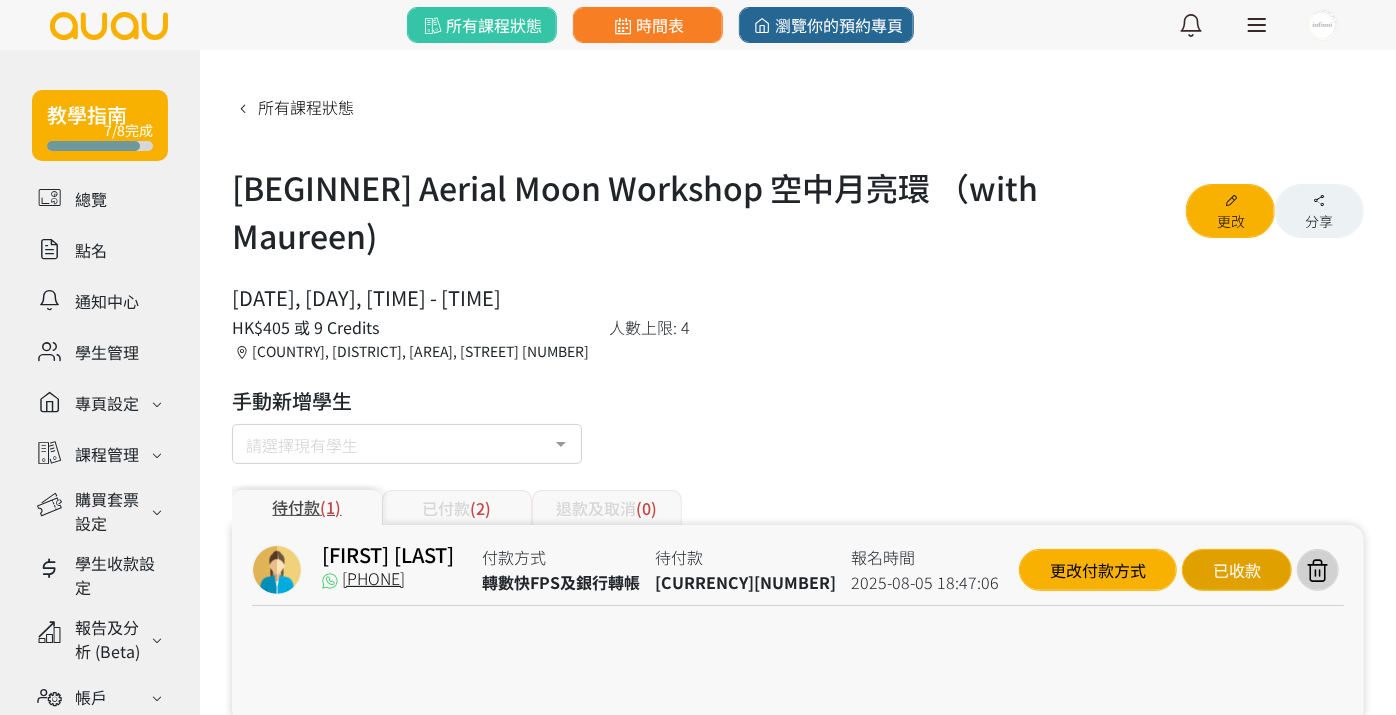 click on "已收款" at bounding box center [1237, 570] 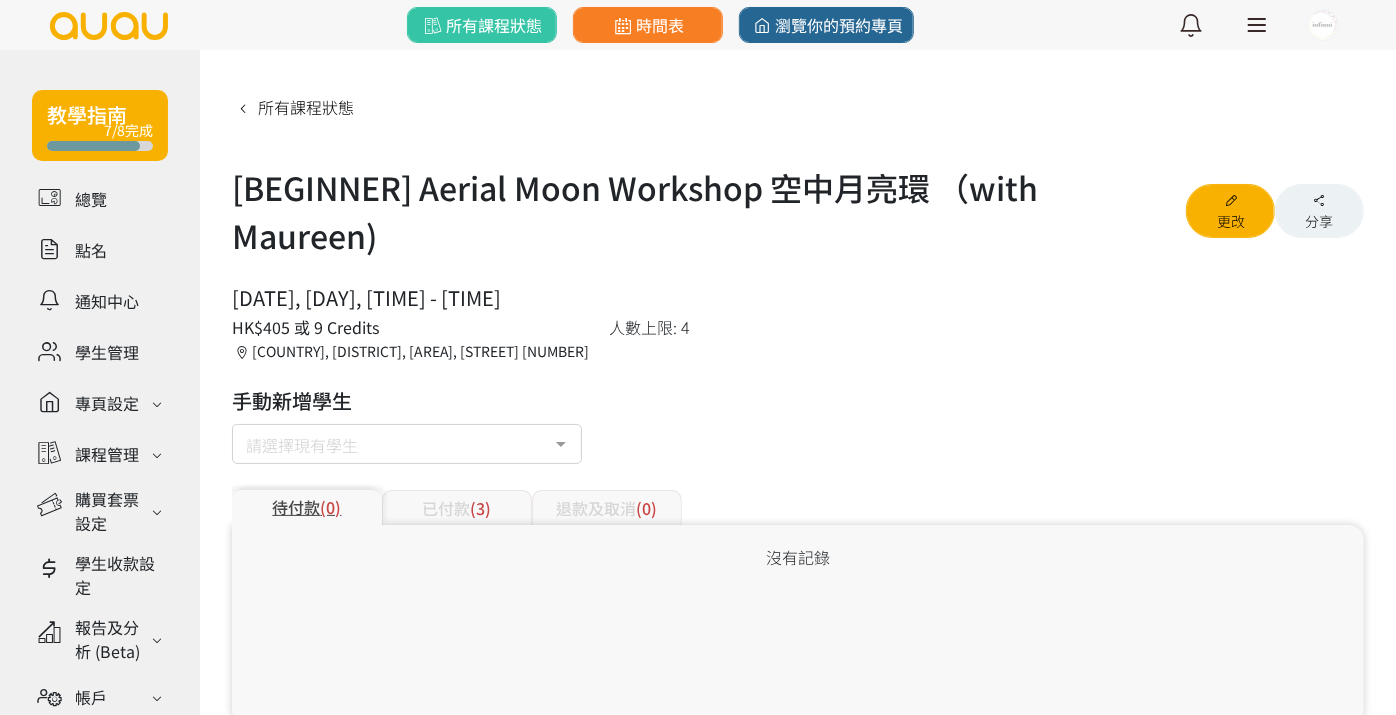 click on "已付款 (3)" at bounding box center (457, 507) 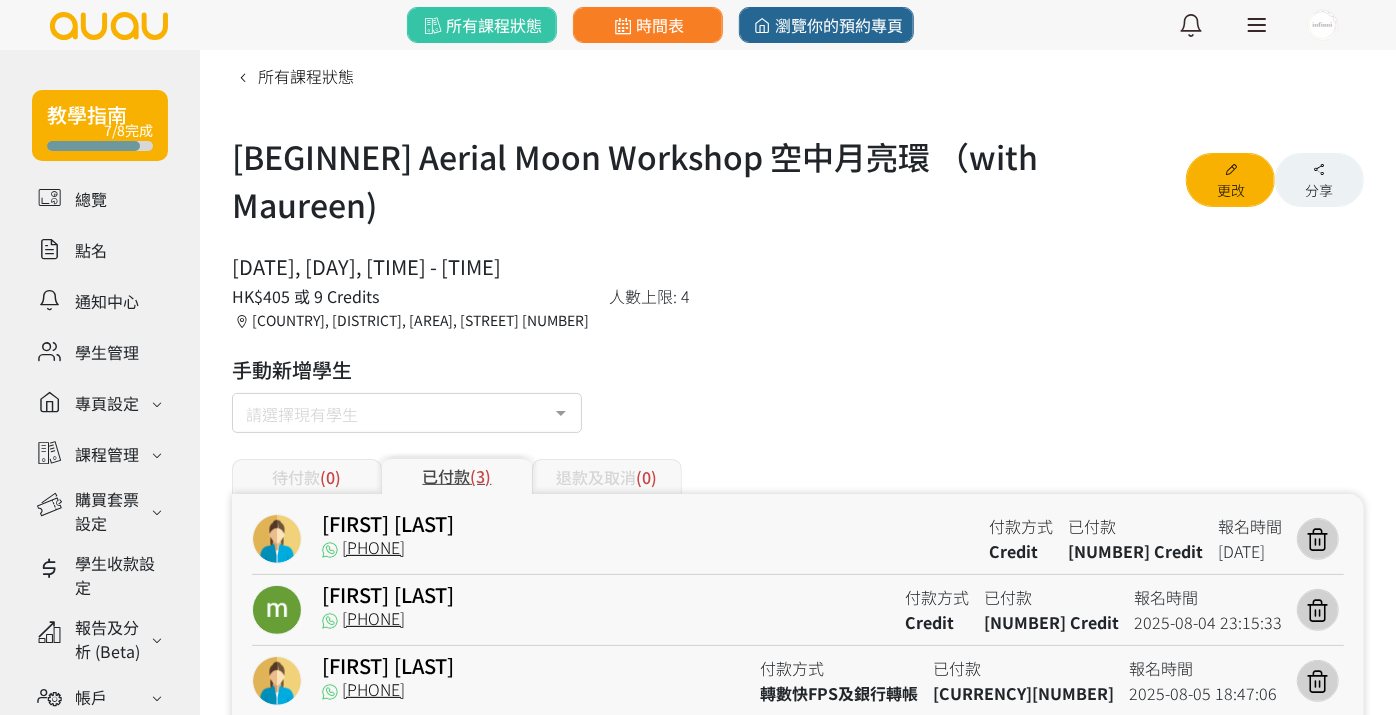 scroll, scrollTop: 0, scrollLeft: 0, axis: both 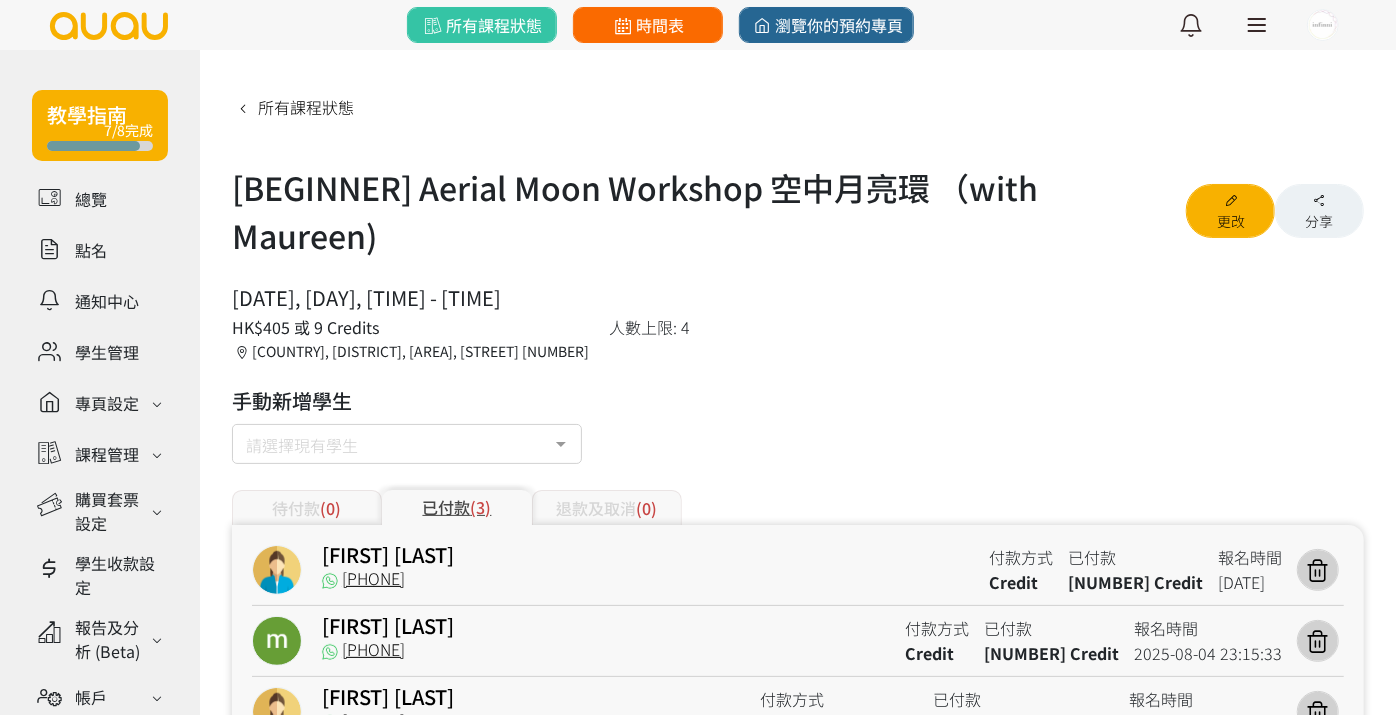 click on "時間表" at bounding box center (647, 25) 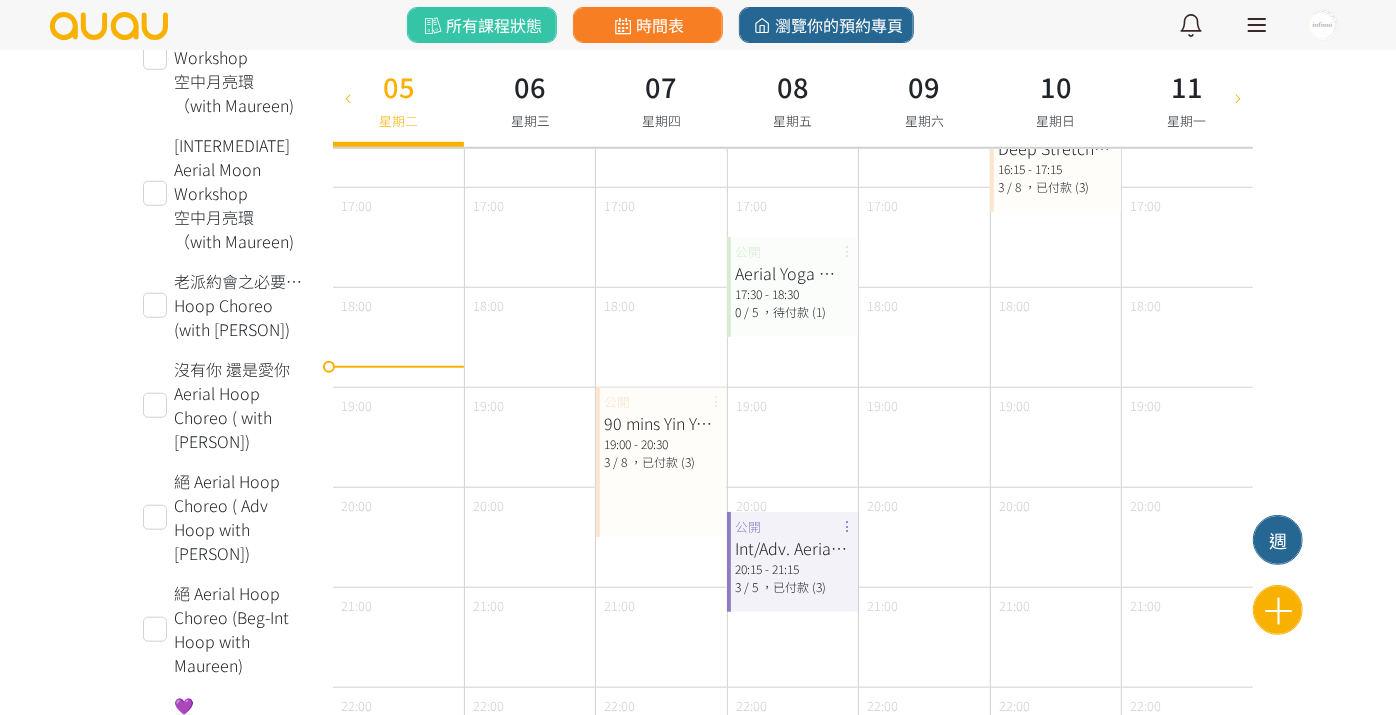 scroll, scrollTop: 1000, scrollLeft: 0, axis: vertical 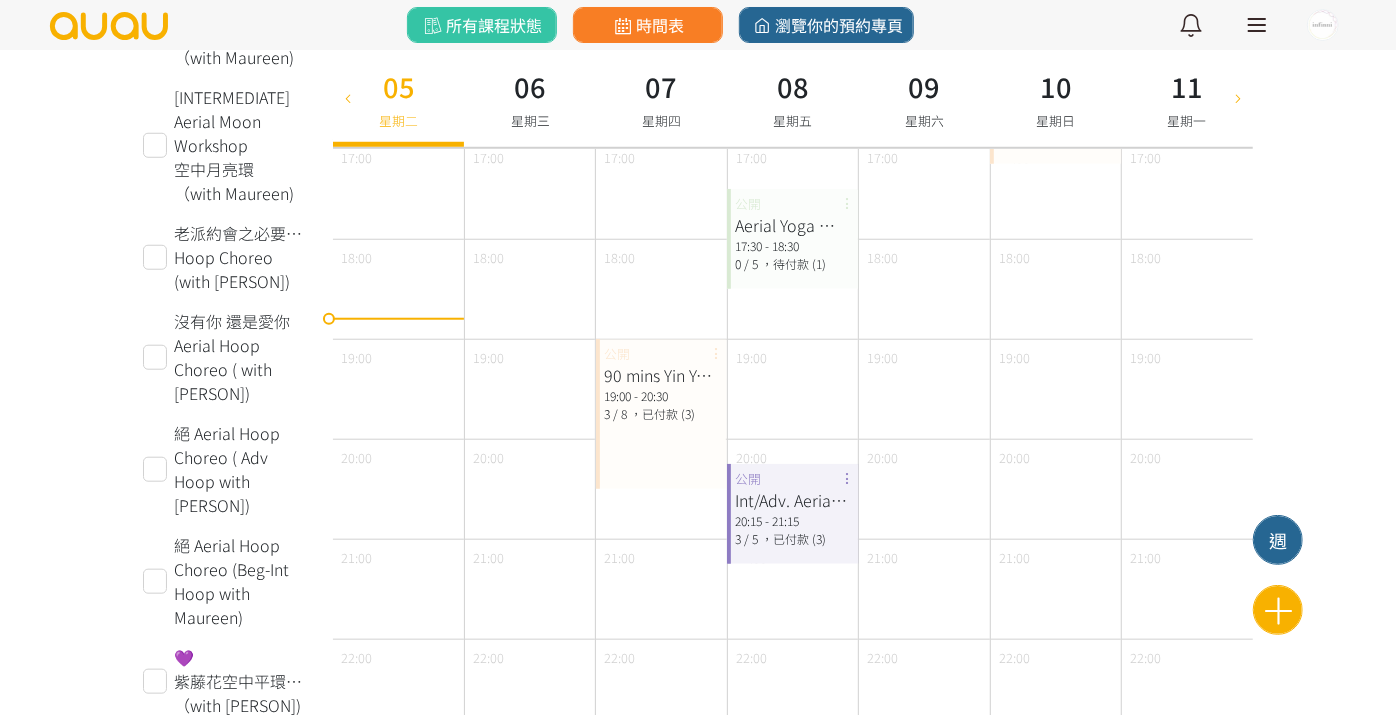 click at bounding box center [1238, 98] 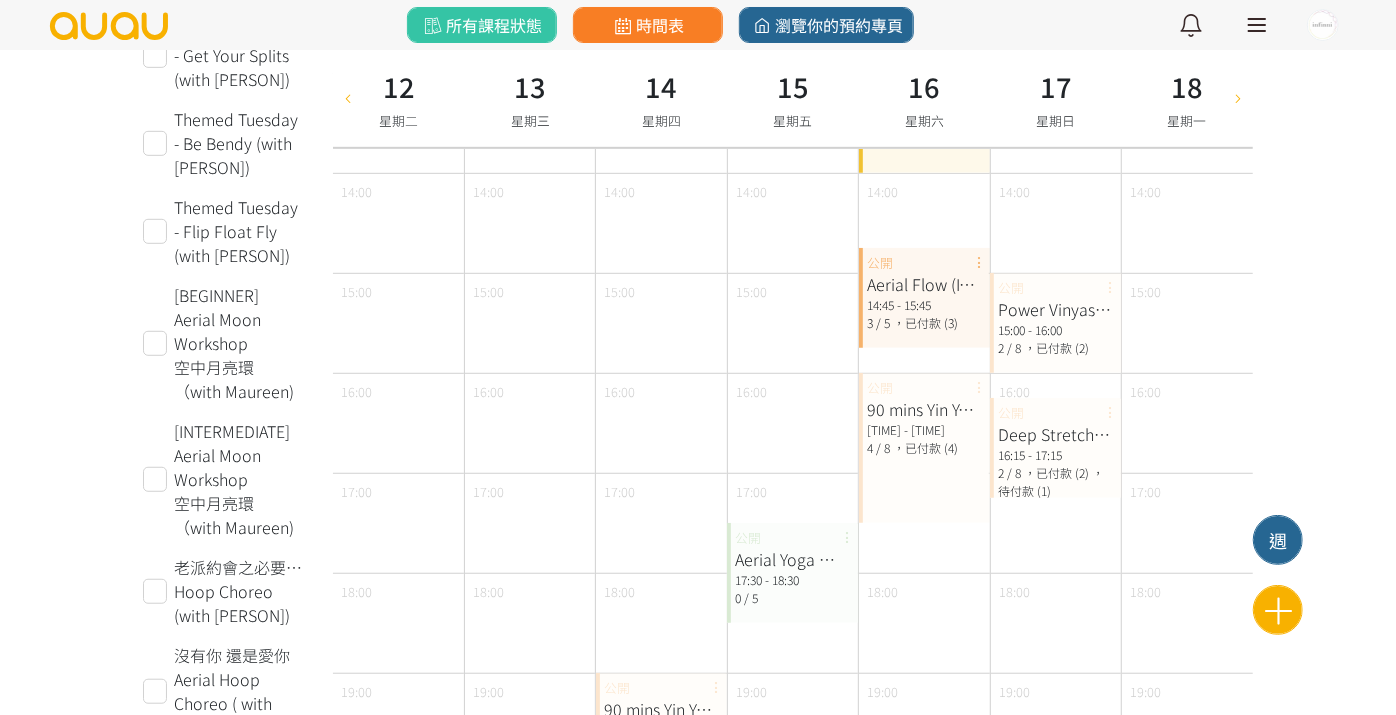 scroll, scrollTop: 888, scrollLeft: 0, axis: vertical 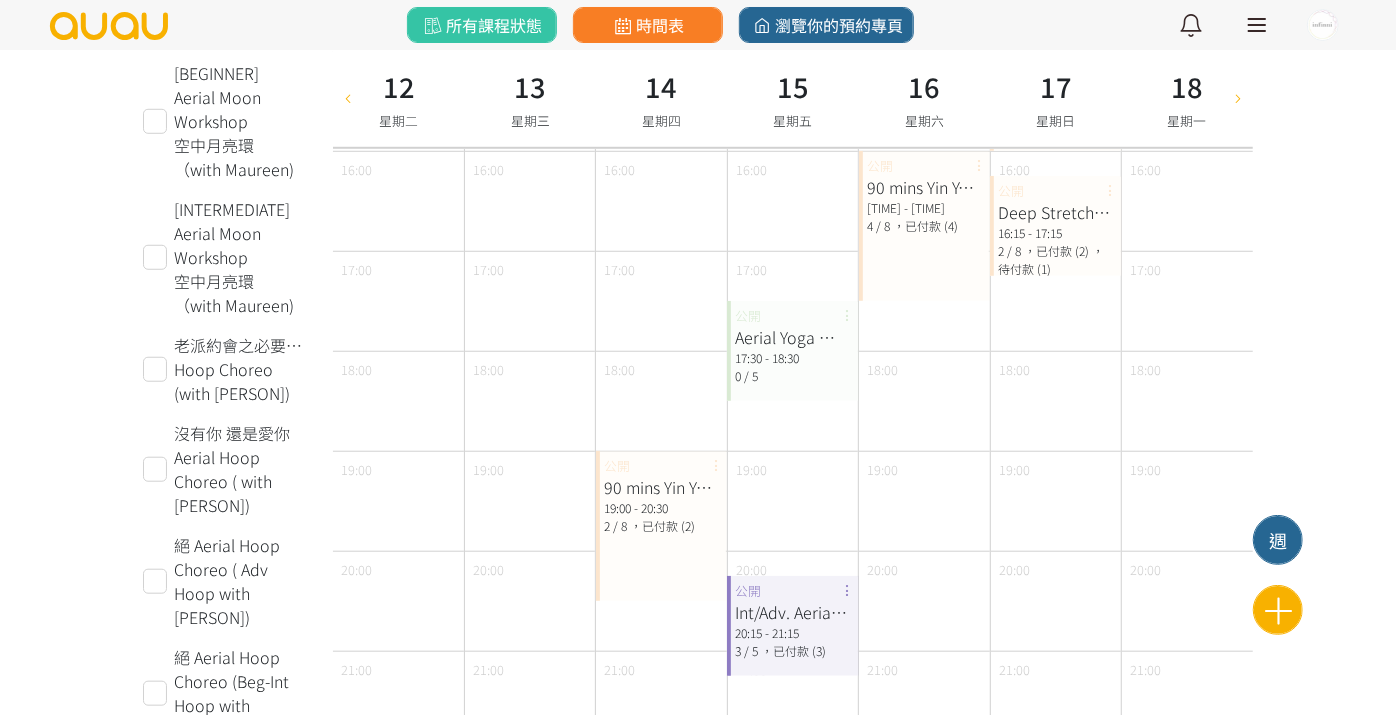 click at bounding box center (1238, 98) 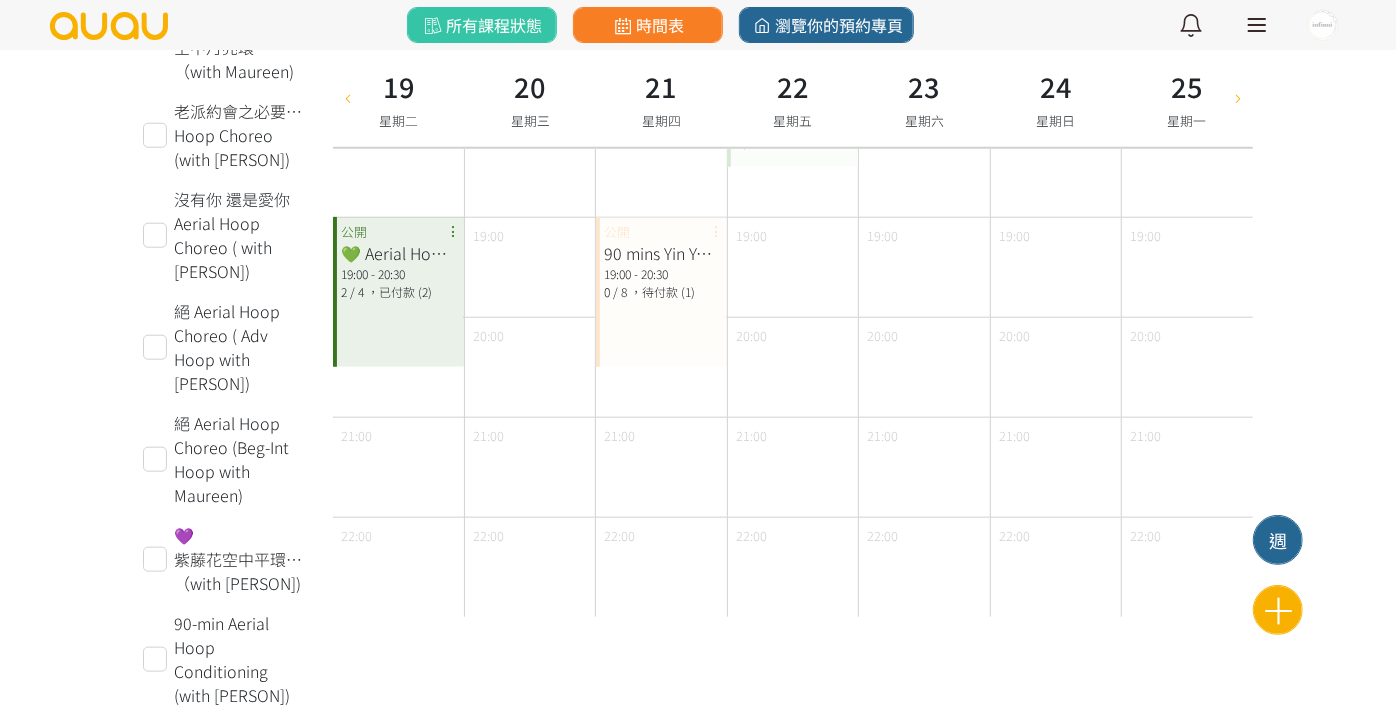 scroll, scrollTop: 1000, scrollLeft: 0, axis: vertical 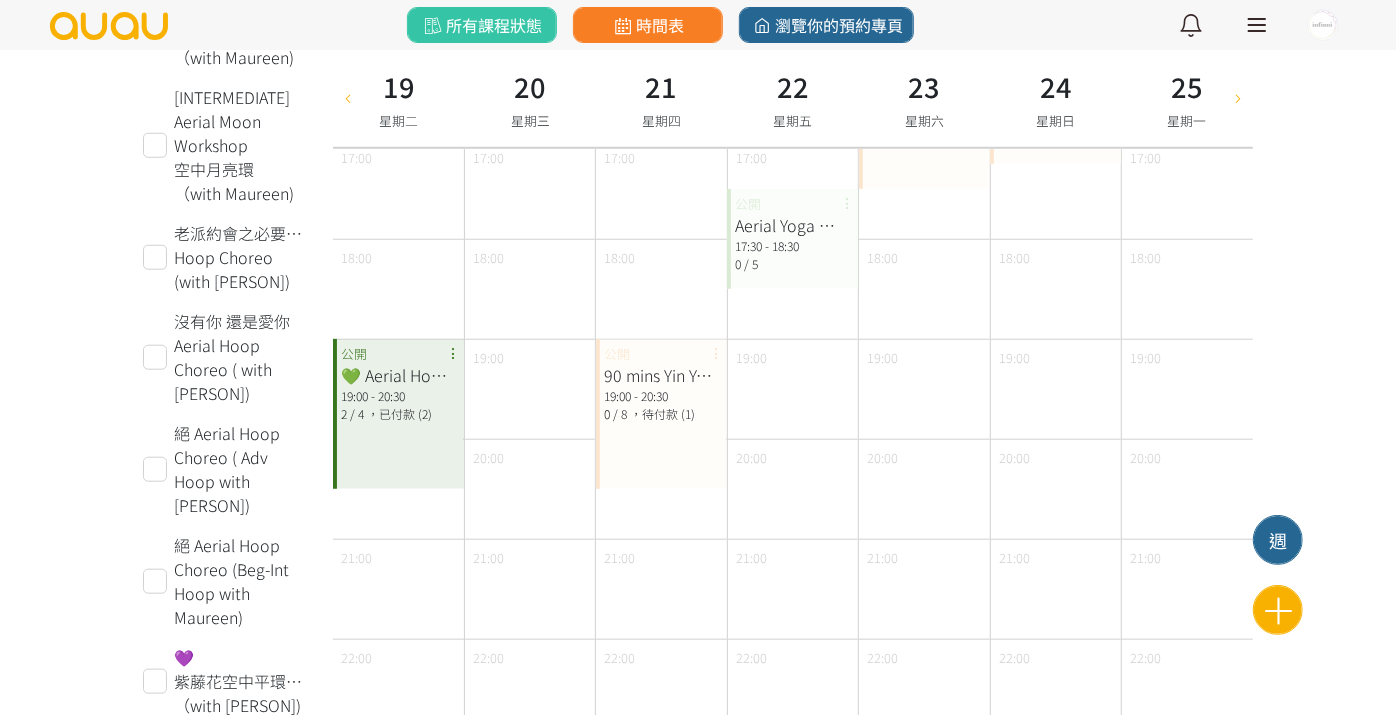 click at bounding box center (348, 98) 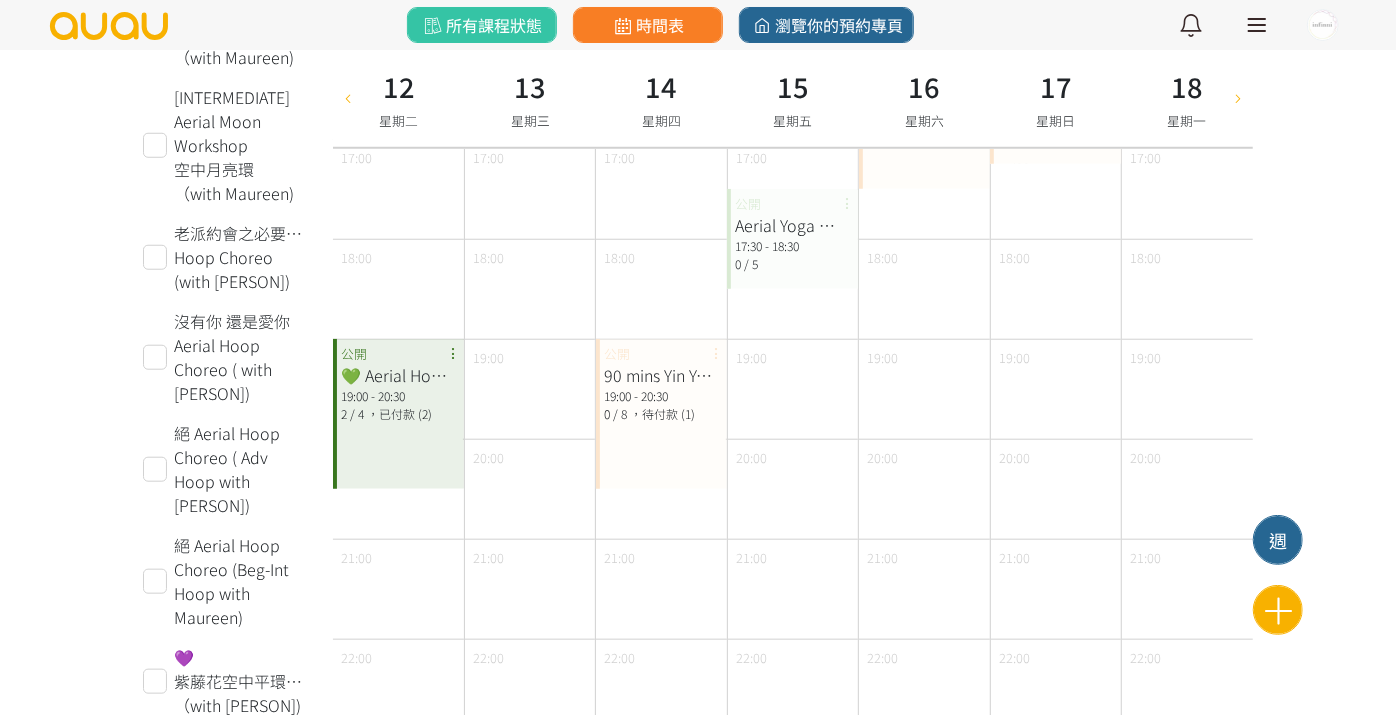 type on "2025-08-12" 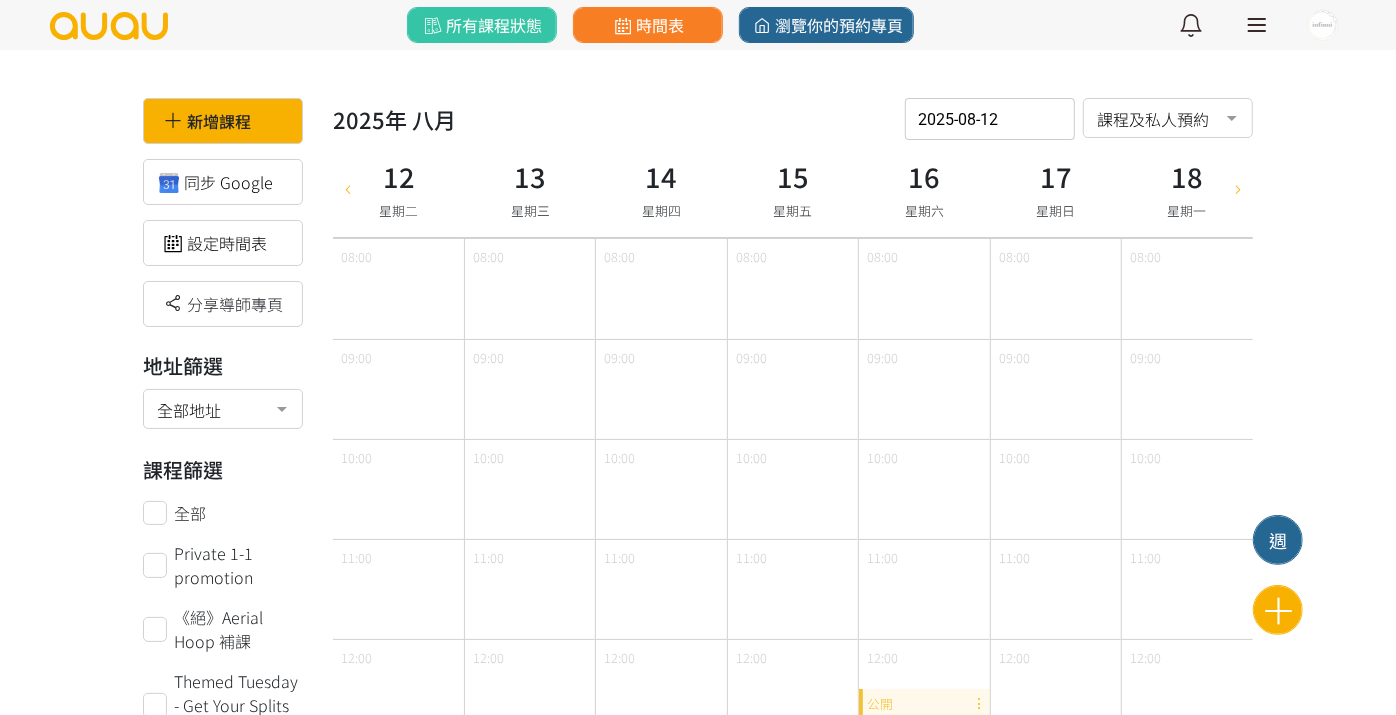 scroll, scrollTop: 444, scrollLeft: 0, axis: vertical 